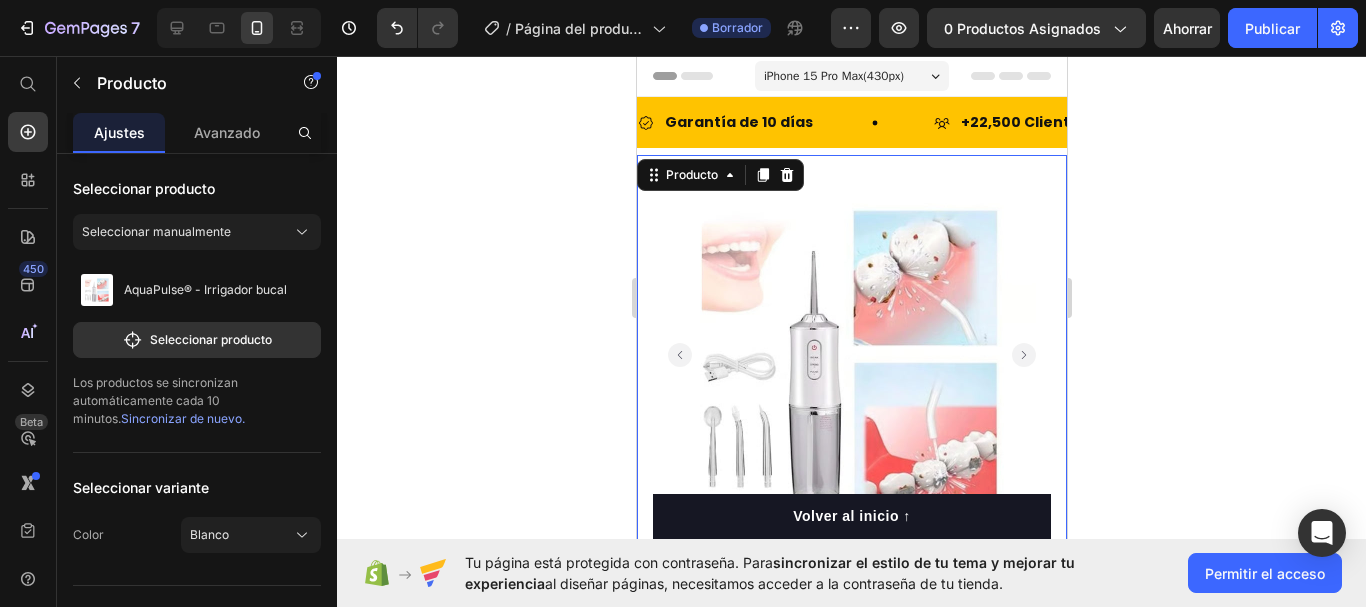 scroll, scrollTop: 500, scrollLeft: 0, axis: vertical 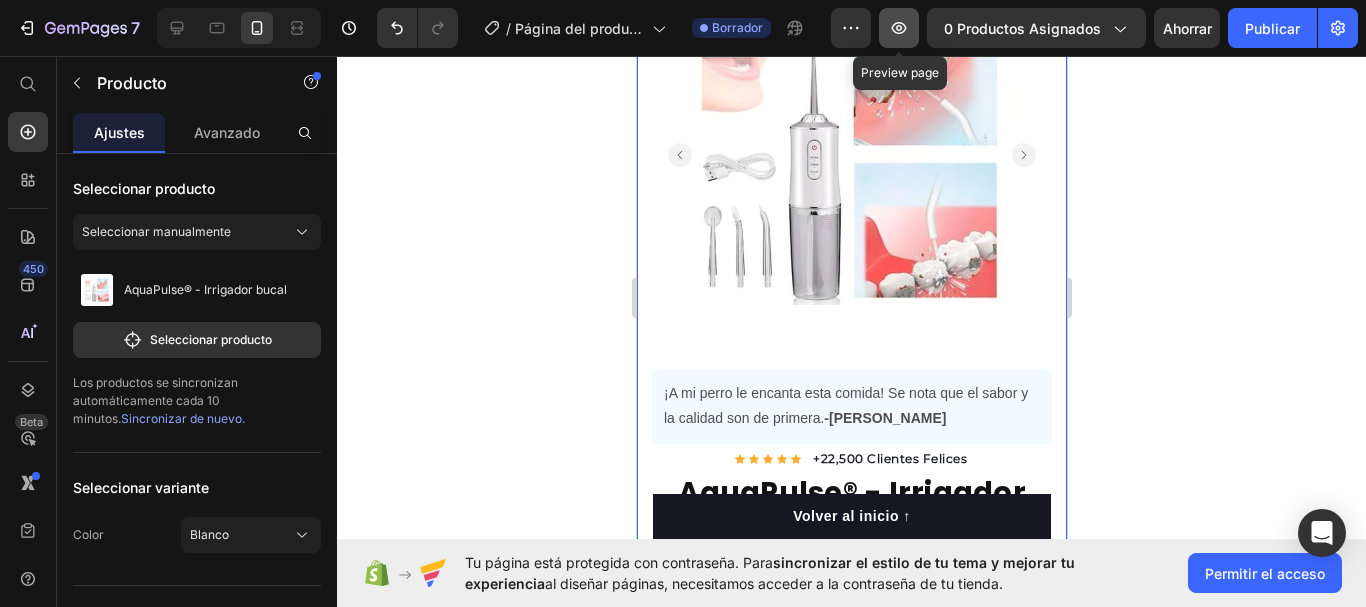 click 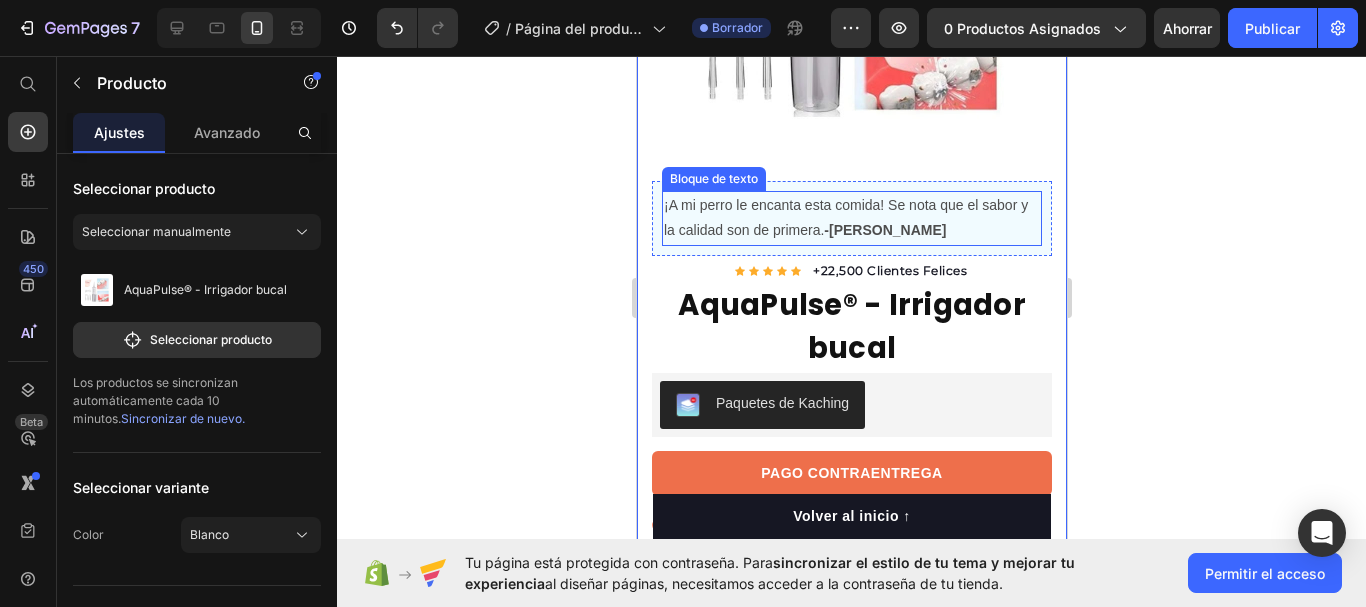 scroll, scrollTop: 500, scrollLeft: 0, axis: vertical 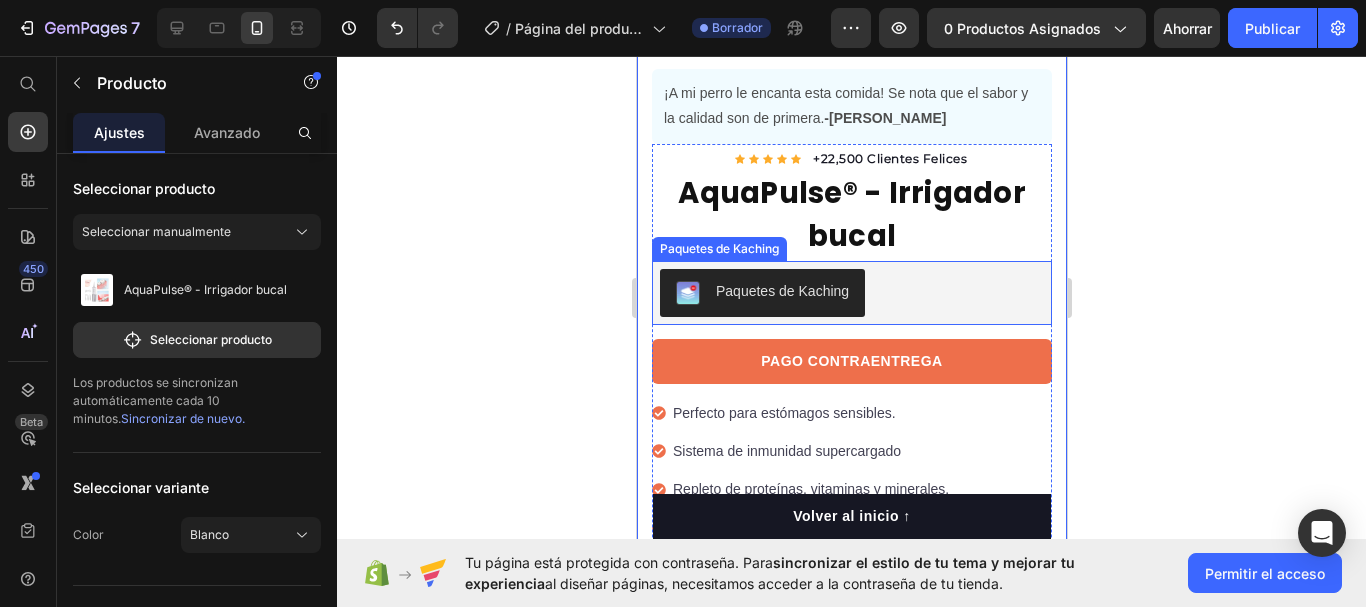 click on "Paquetes de Kaching" at bounding box center (851, 293) 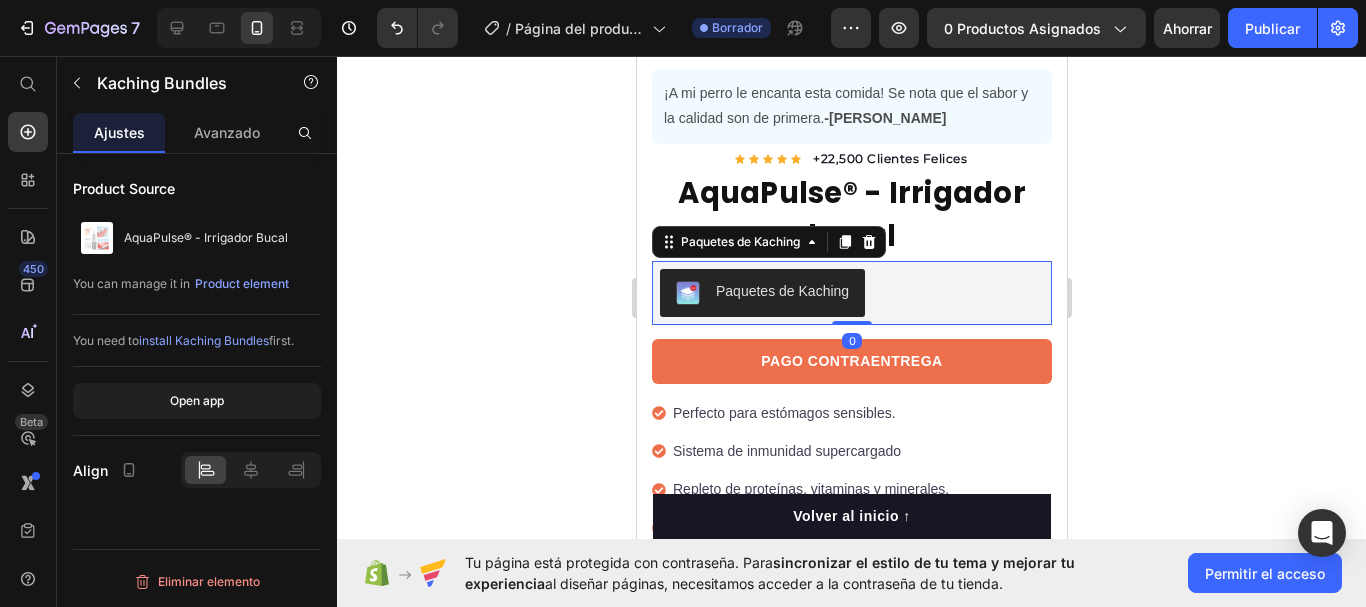 click on "Paquetes de Kaching" at bounding box center [781, 291] 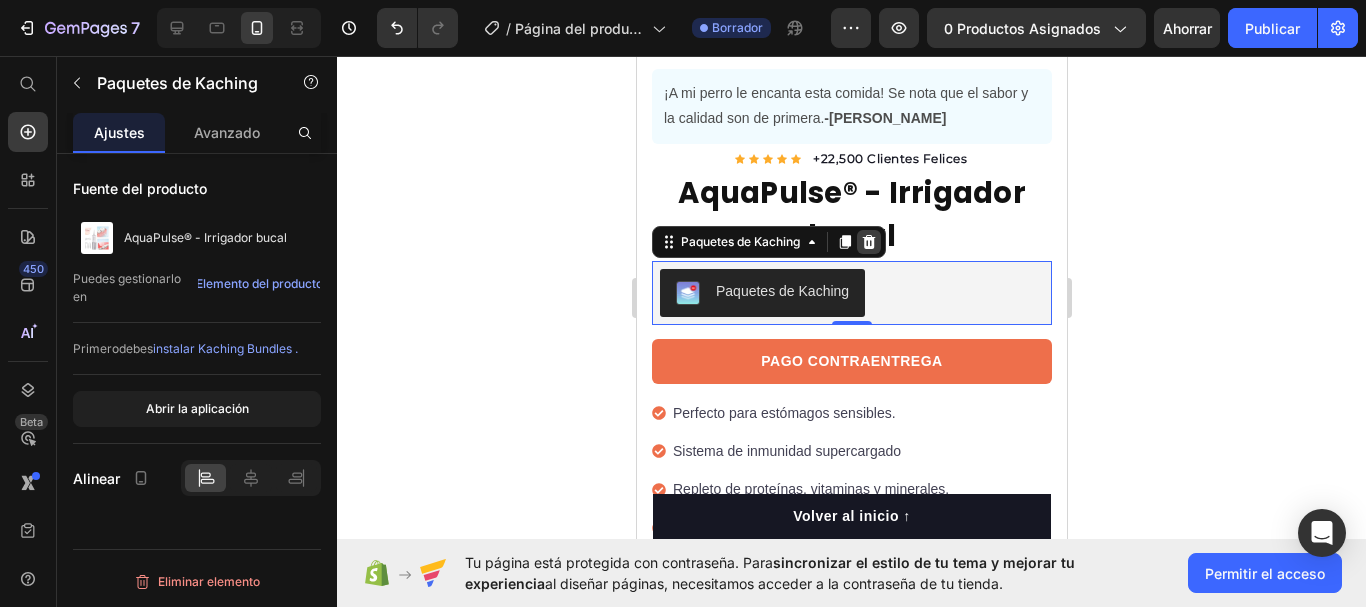 click 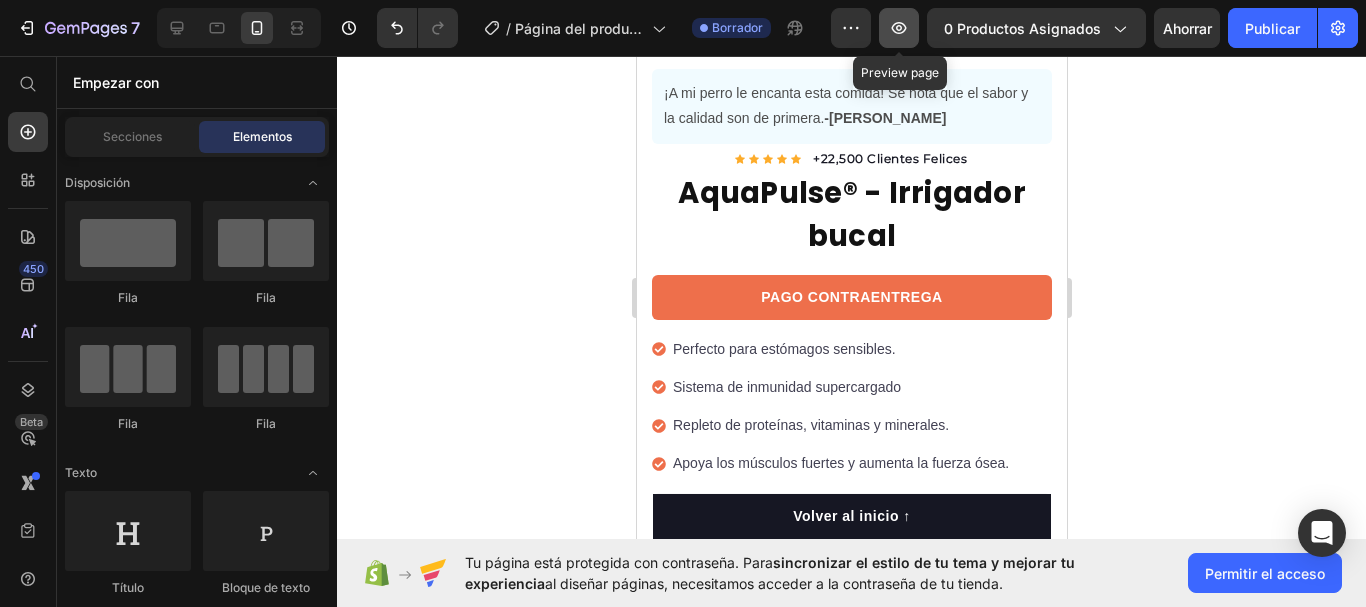 click 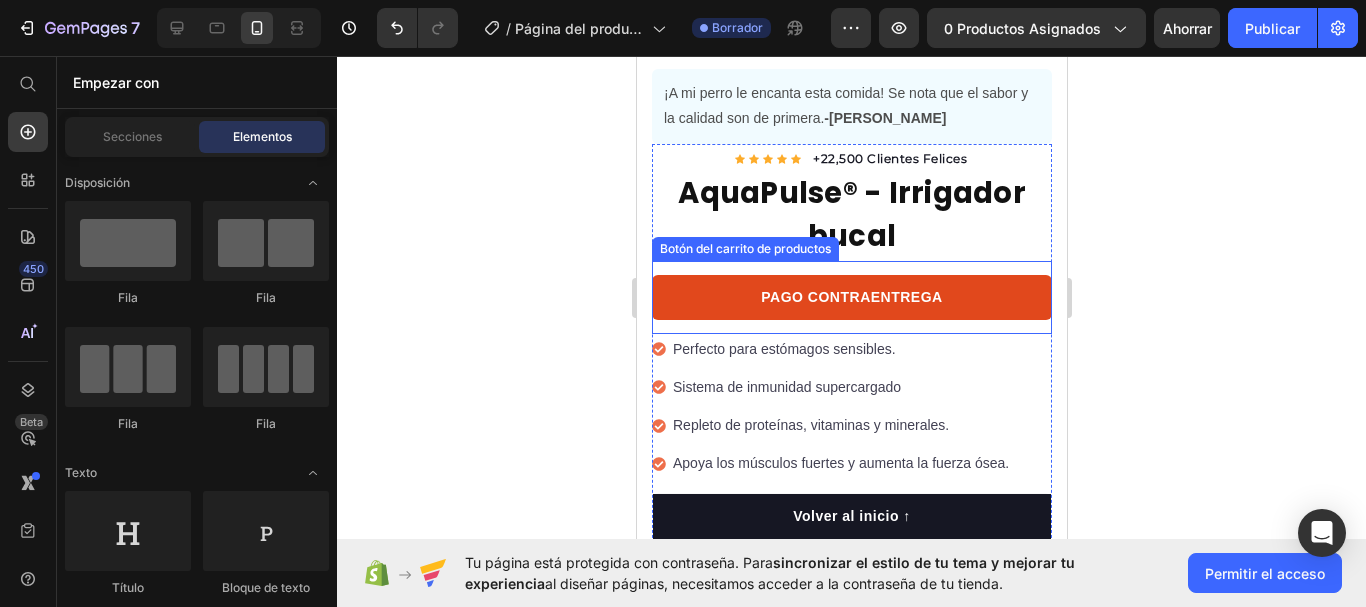 click on "PAGO CONTRAENTREGA" at bounding box center (851, 297) 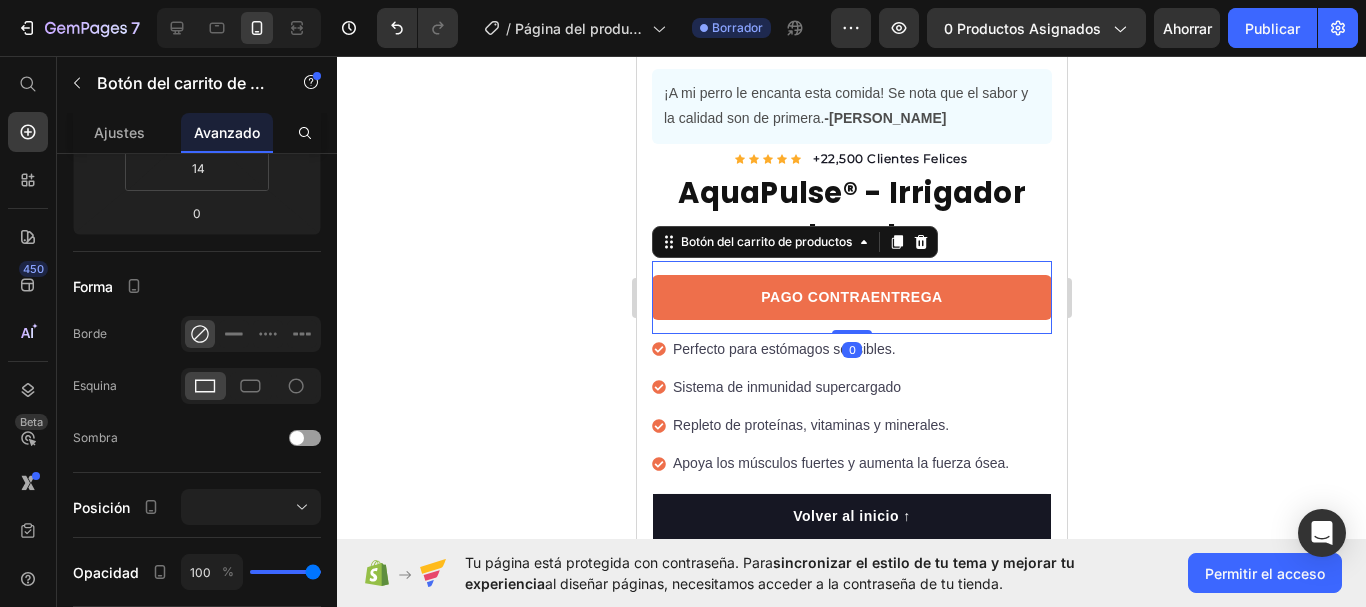 scroll, scrollTop: 700, scrollLeft: 0, axis: vertical 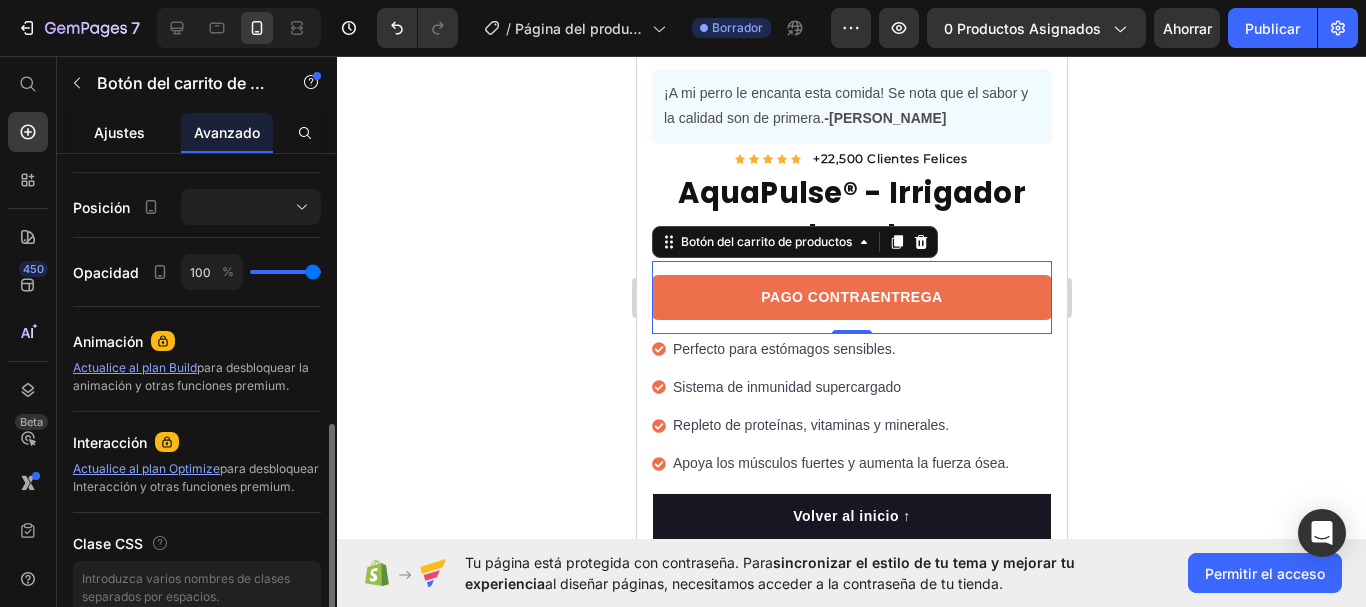 click on "Ajustes" 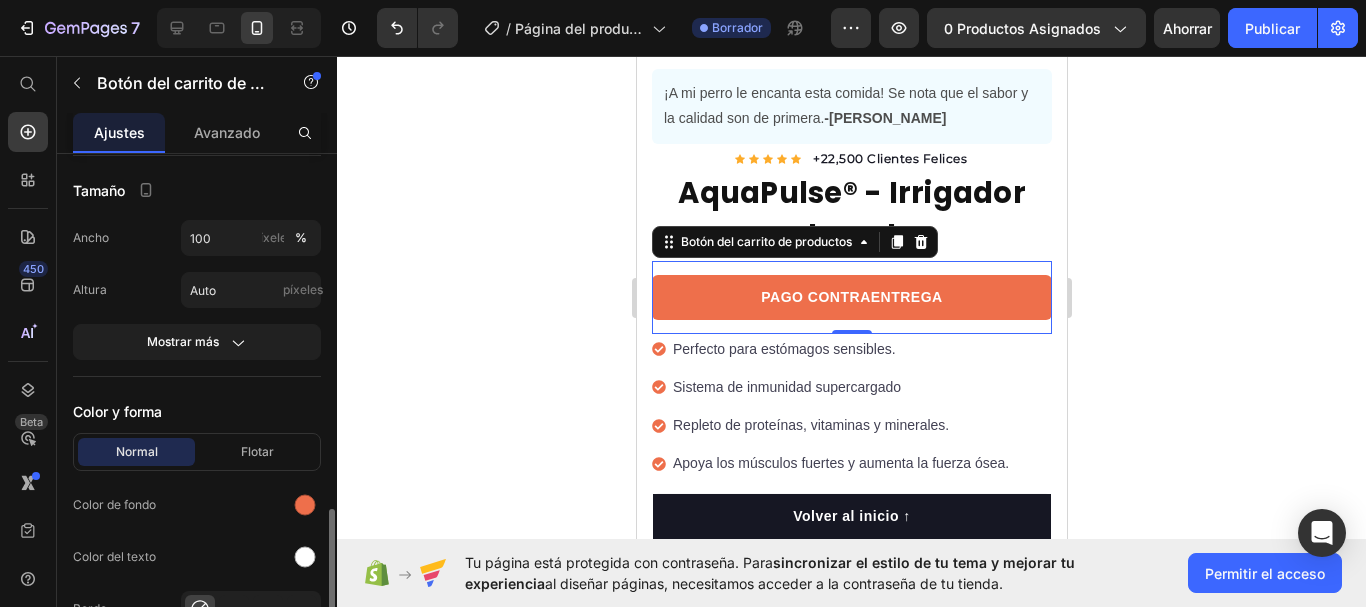 scroll, scrollTop: 900, scrollLeft: 0, axis: vertical 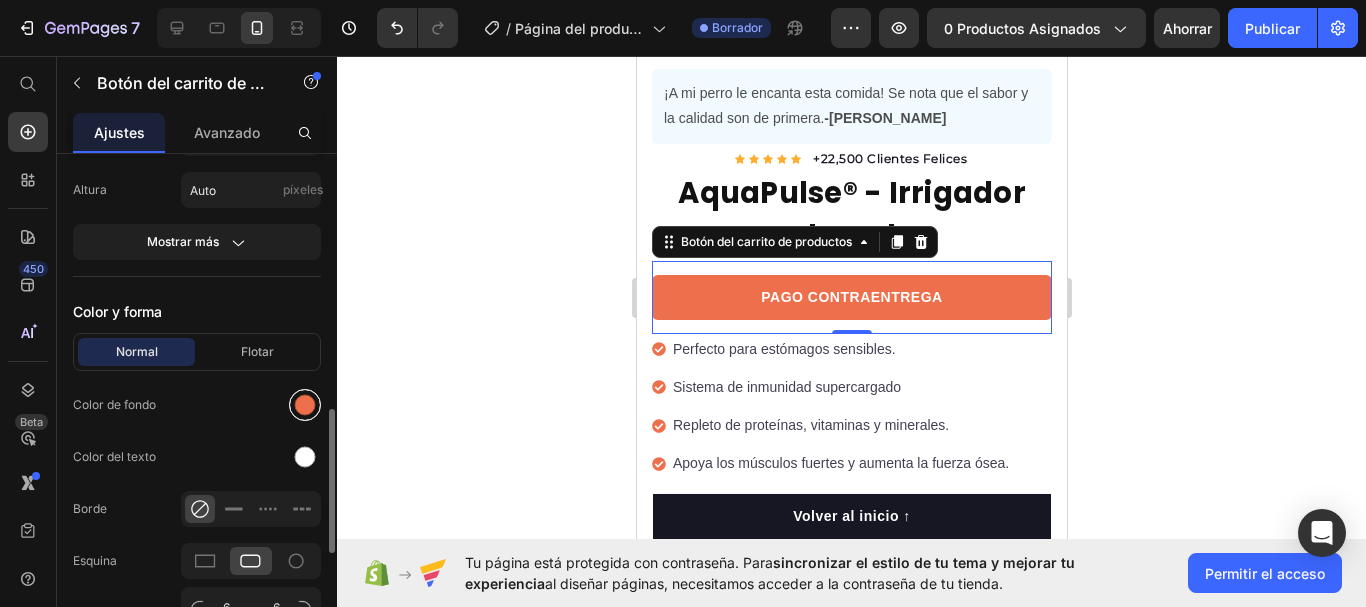 click at bounding box center (305, 405) 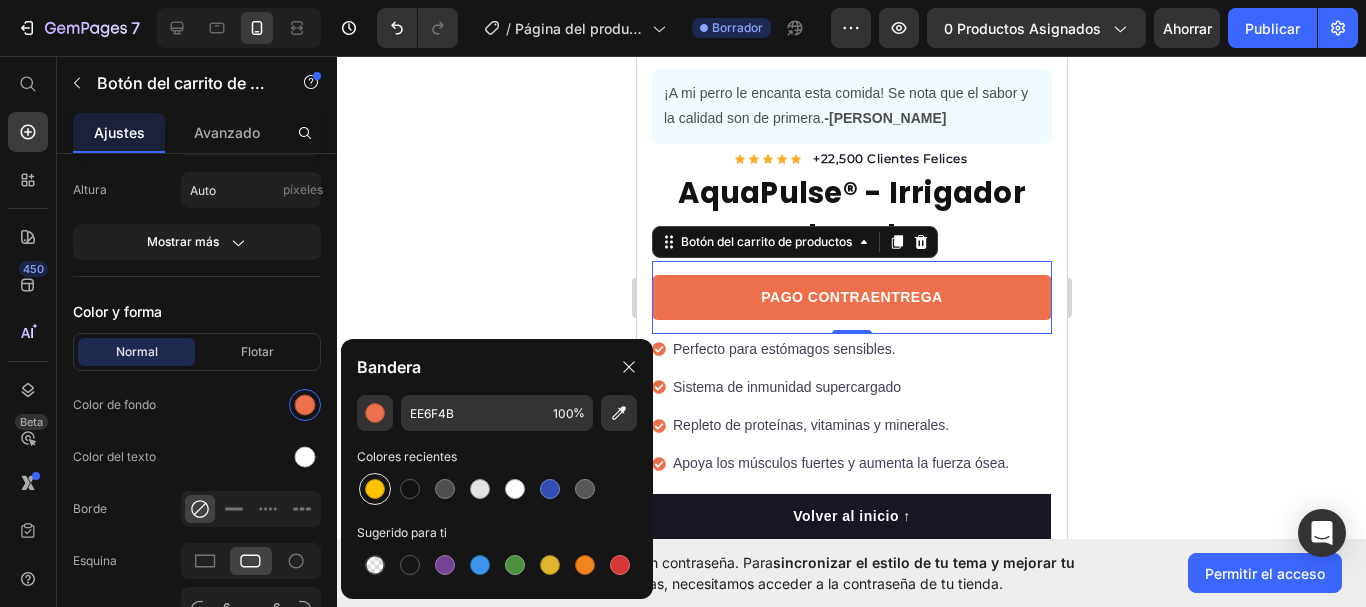click at bounding box center [375, 489] 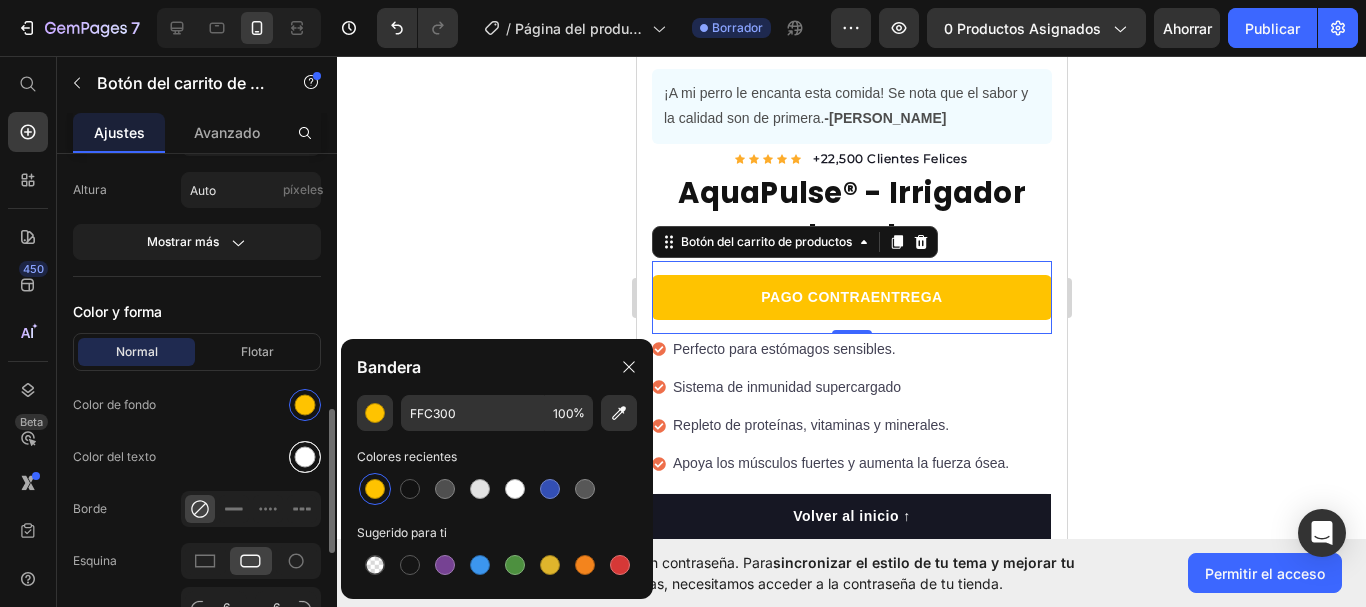click at bounding box center (305, 457) 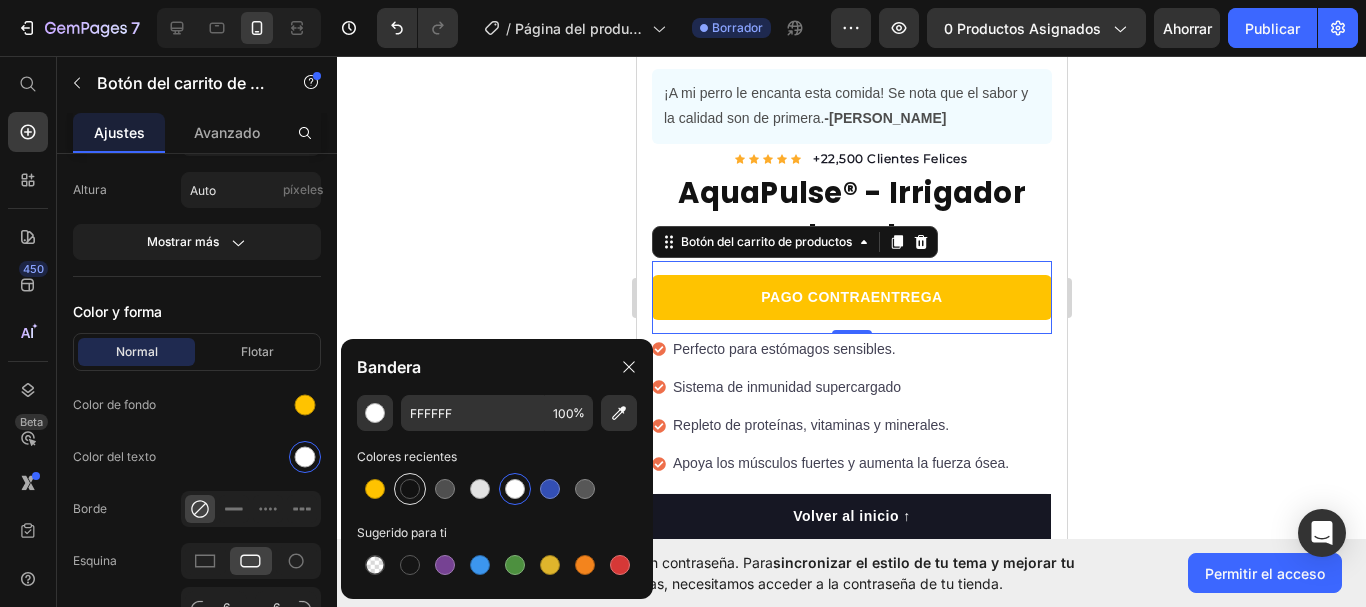 click at bounding box center (410, 489) 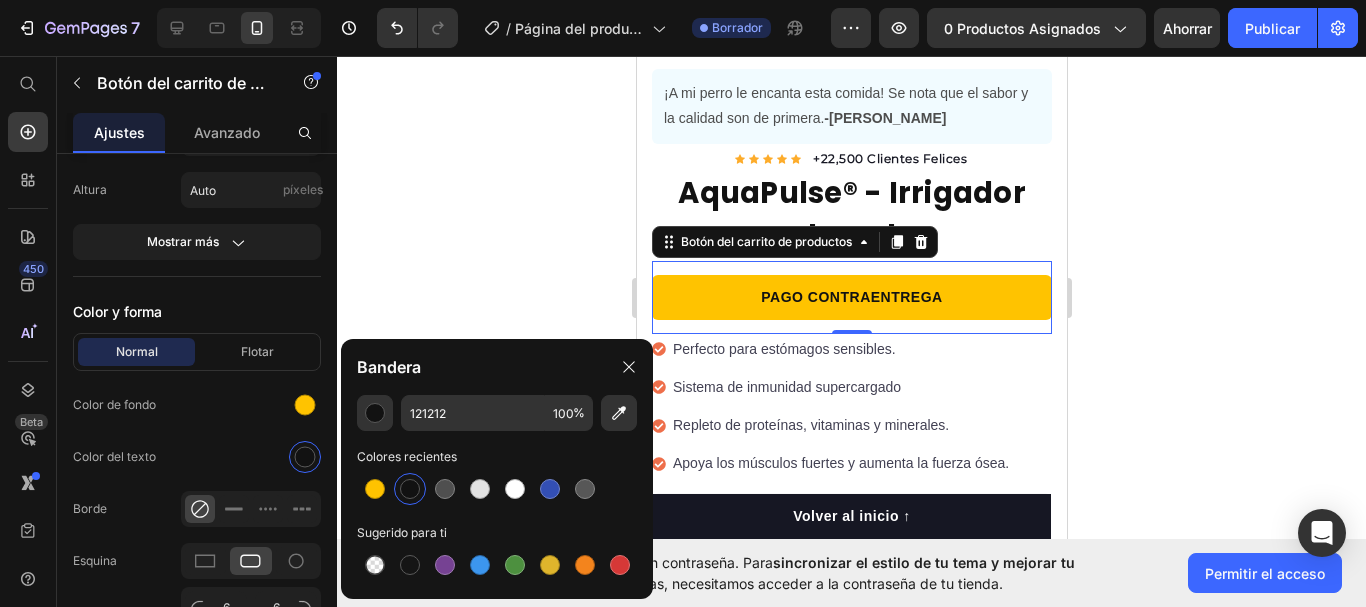click 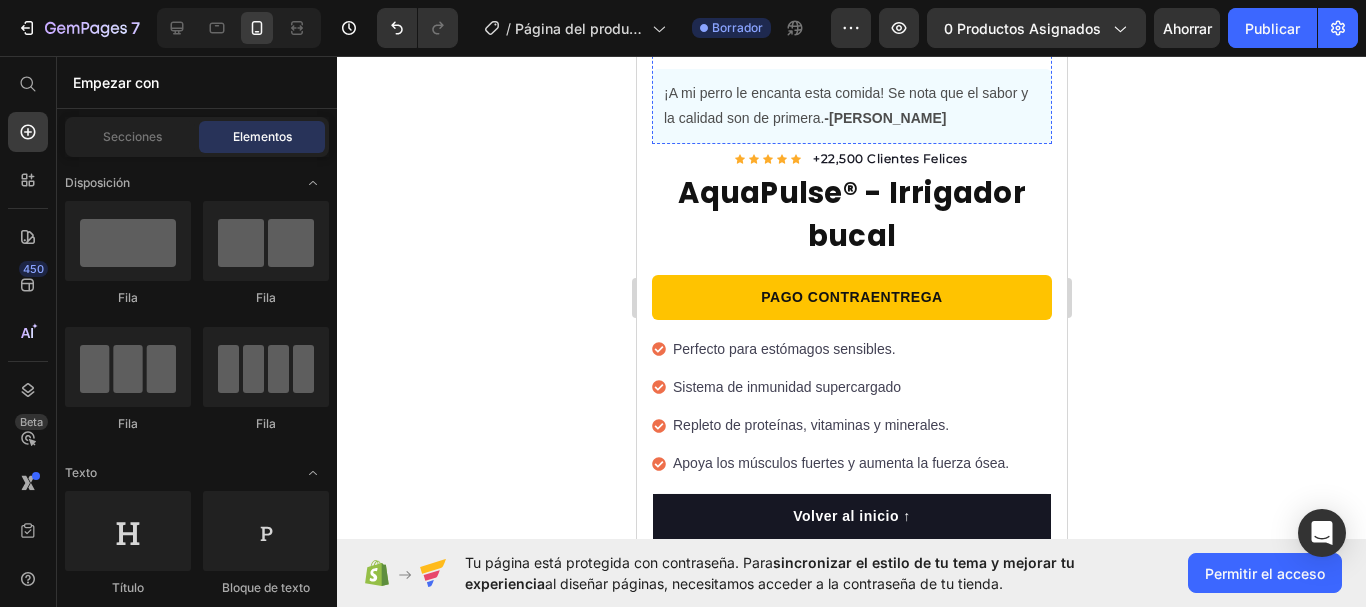 scroll, scrollTop: 0, scrollLeft: 0, axis: both 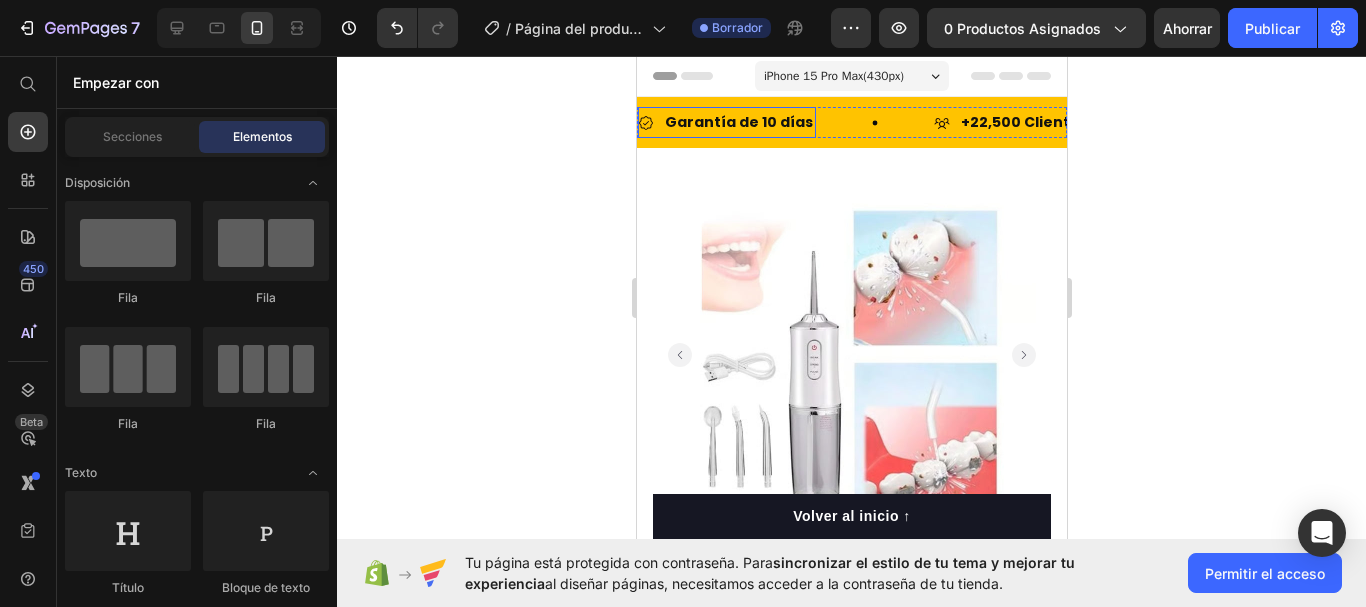 click on "Garantía de 10 días" at bounding box center (738, 122) 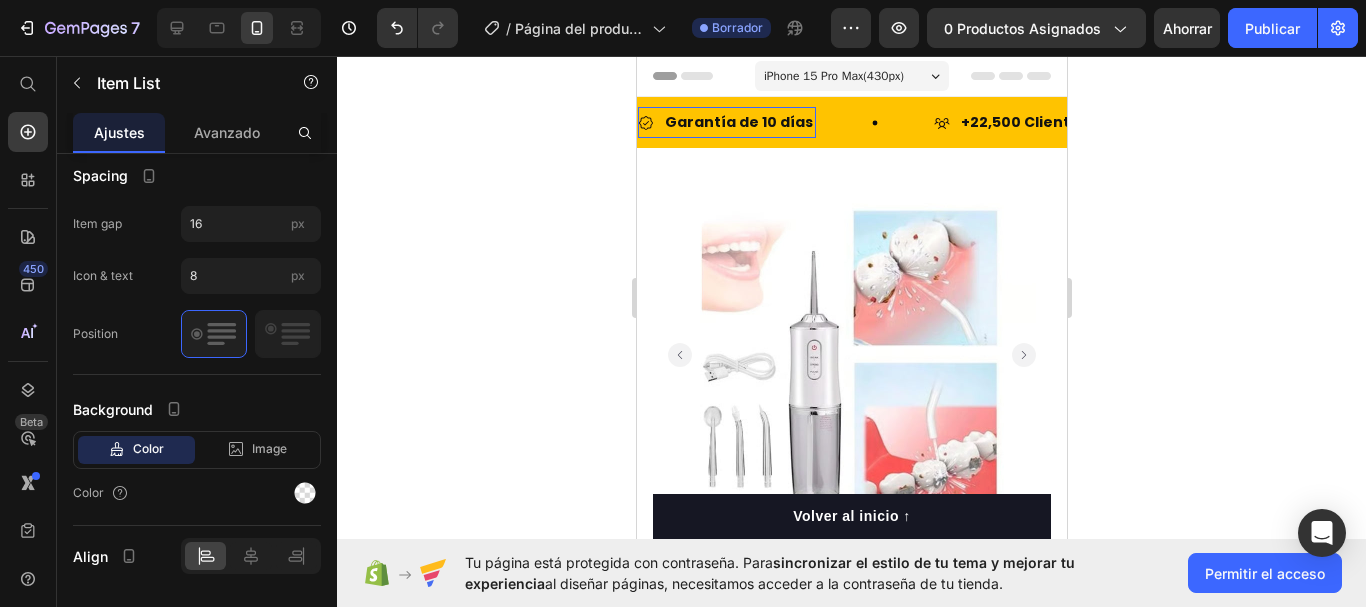 scroll, scrollTop: 0, scrollLeft: 0, axis: both 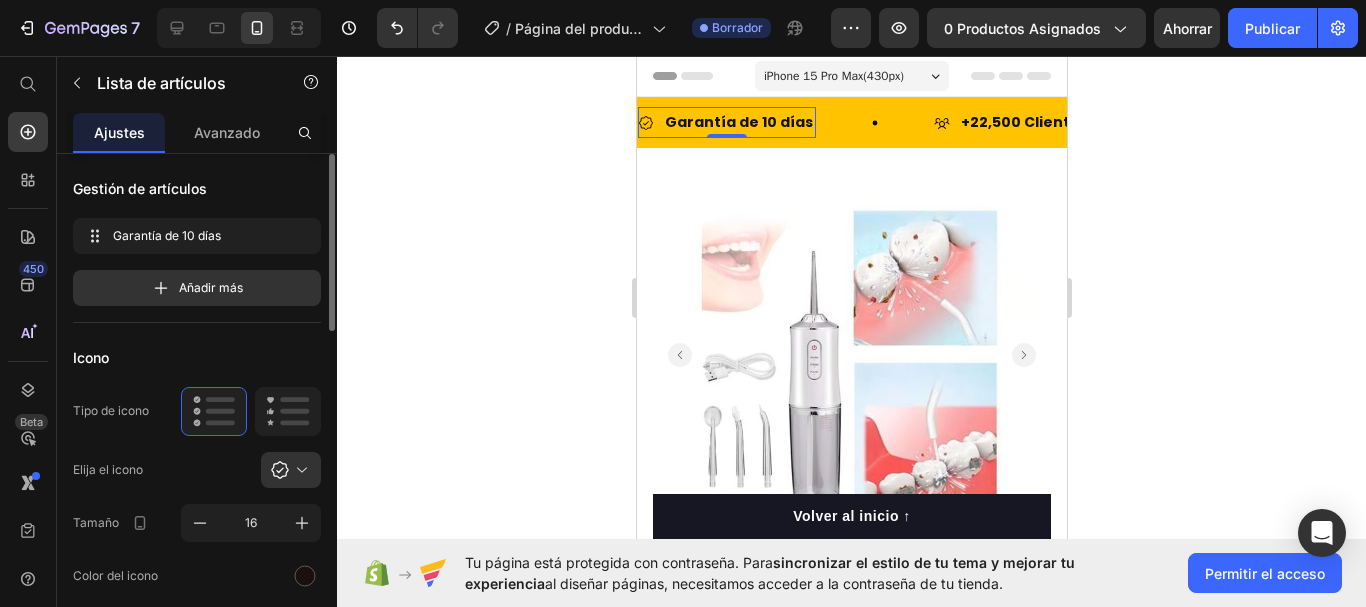 click 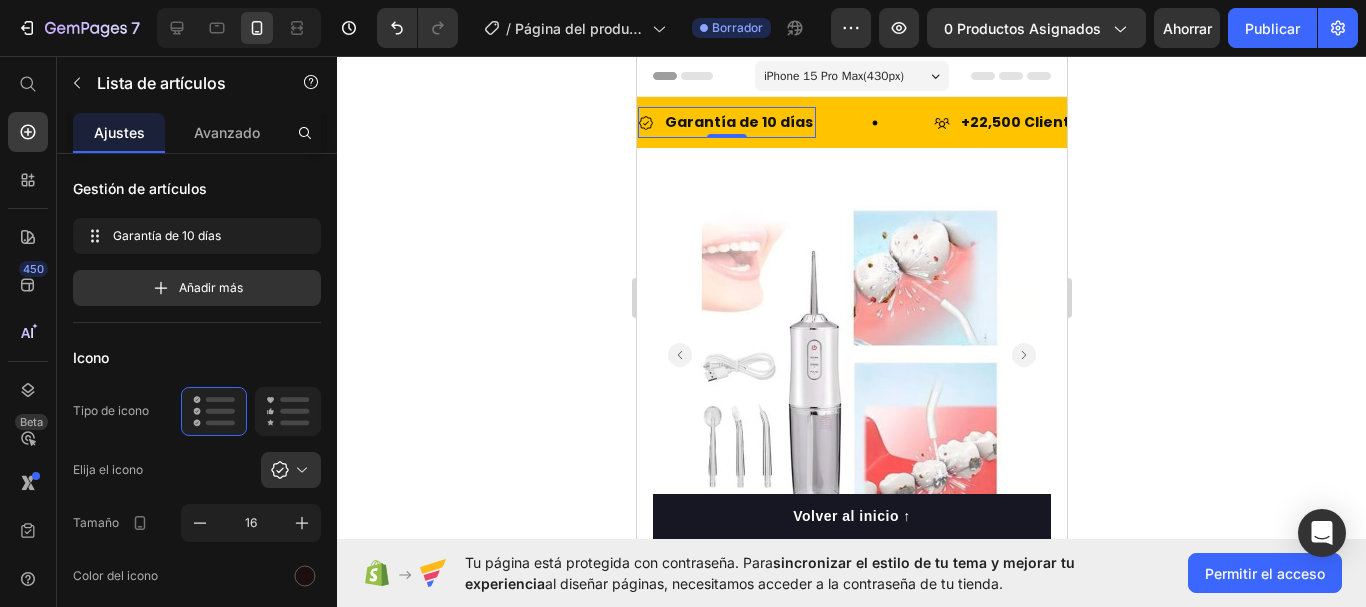 click 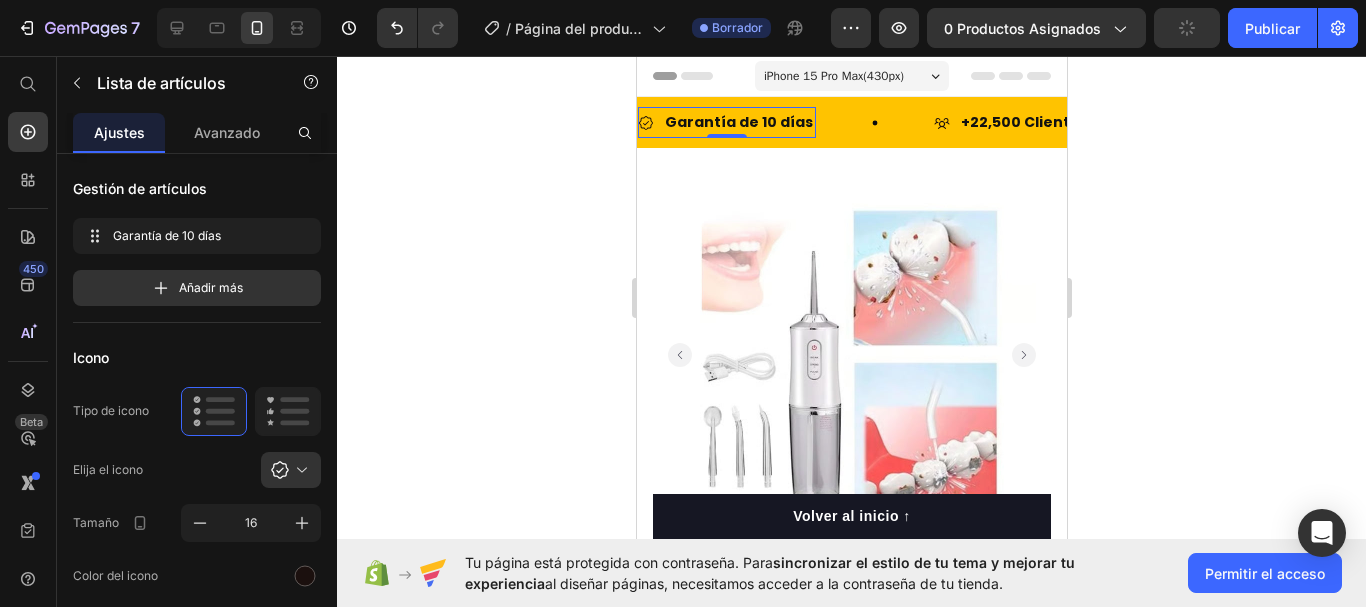 click 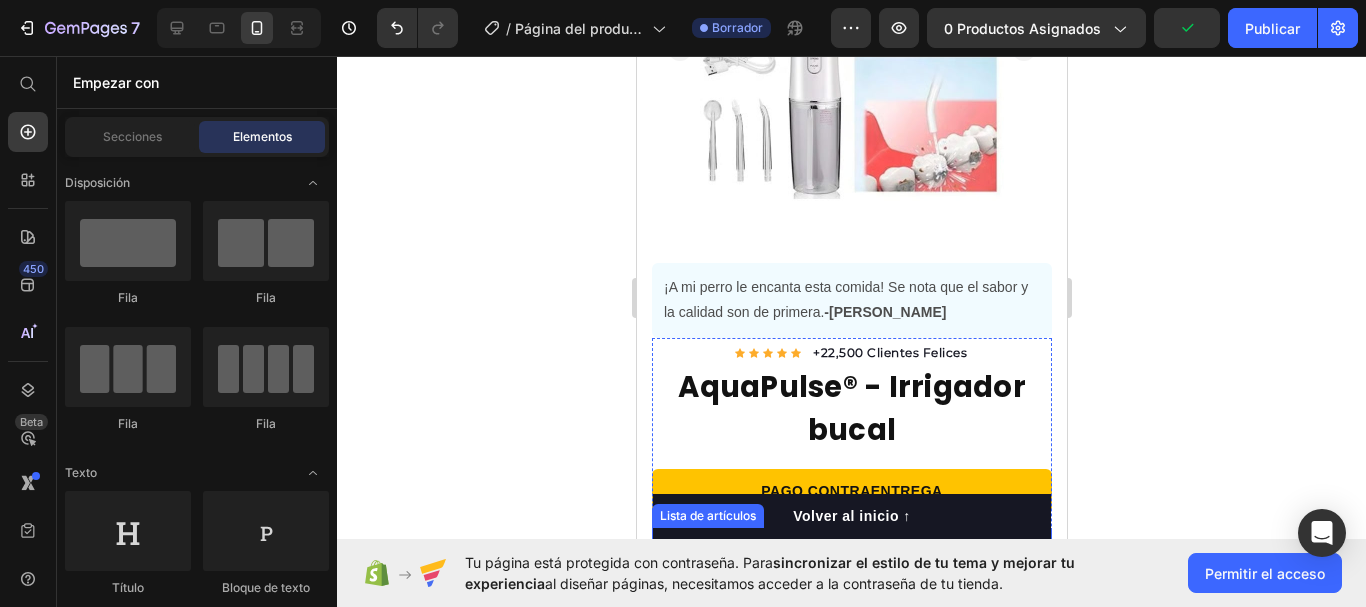 scroll, scrollTop: 700, scrollLeft: 0, axis: vertical 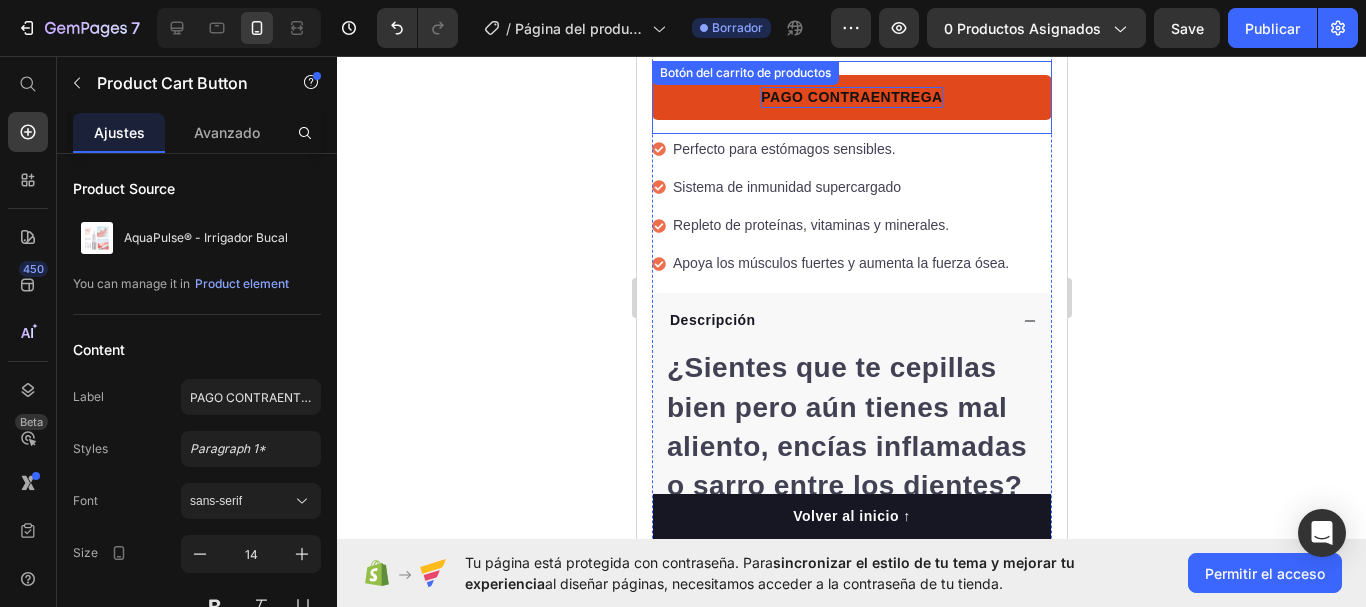 click on "PAGO CONTRAENTREGA" at bounding box center (850, 97) 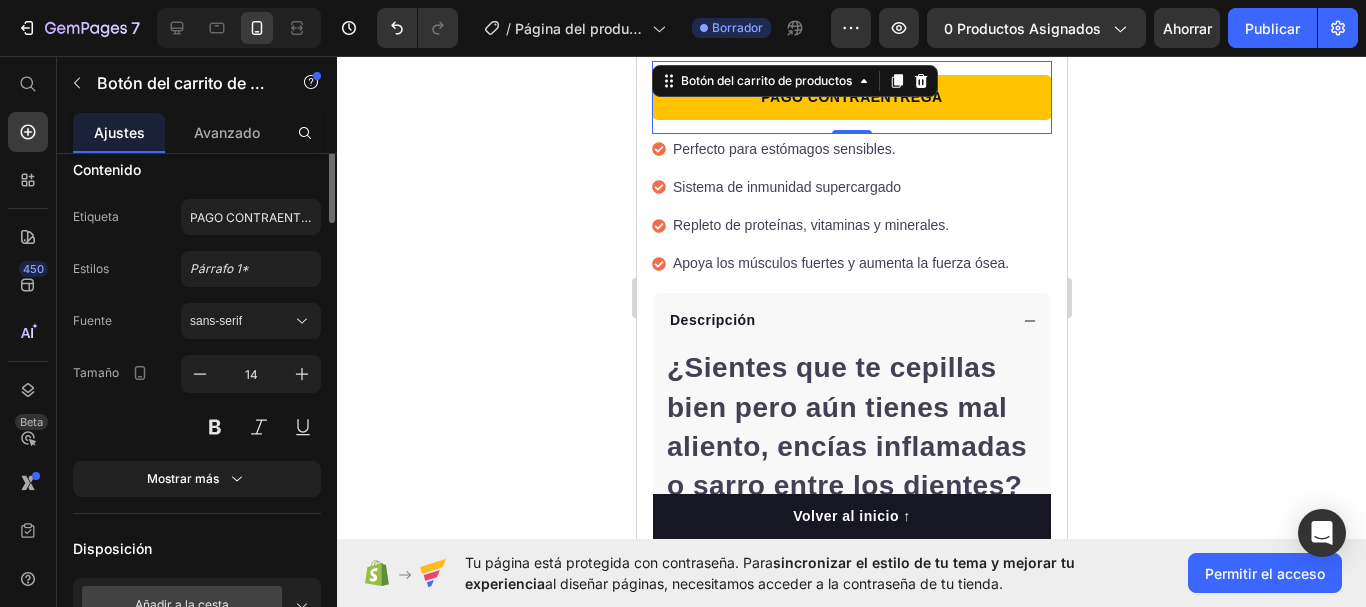scroll, scrollTop: 88, scrollLeft: 0, axis: vertical 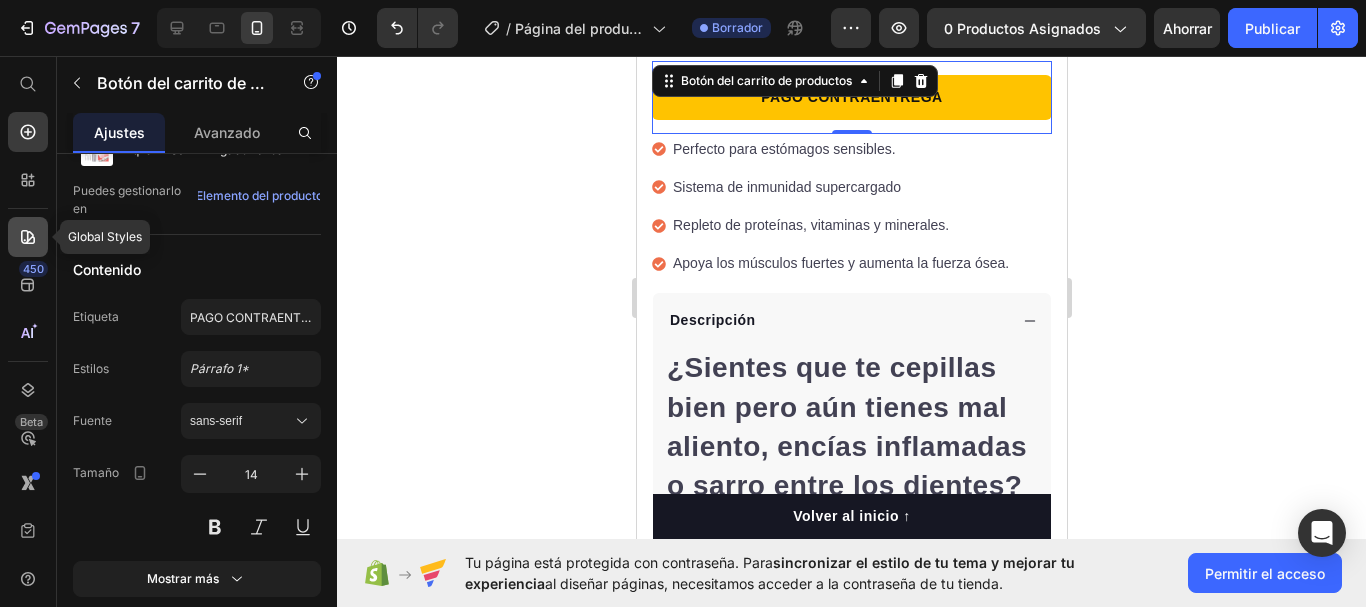 click 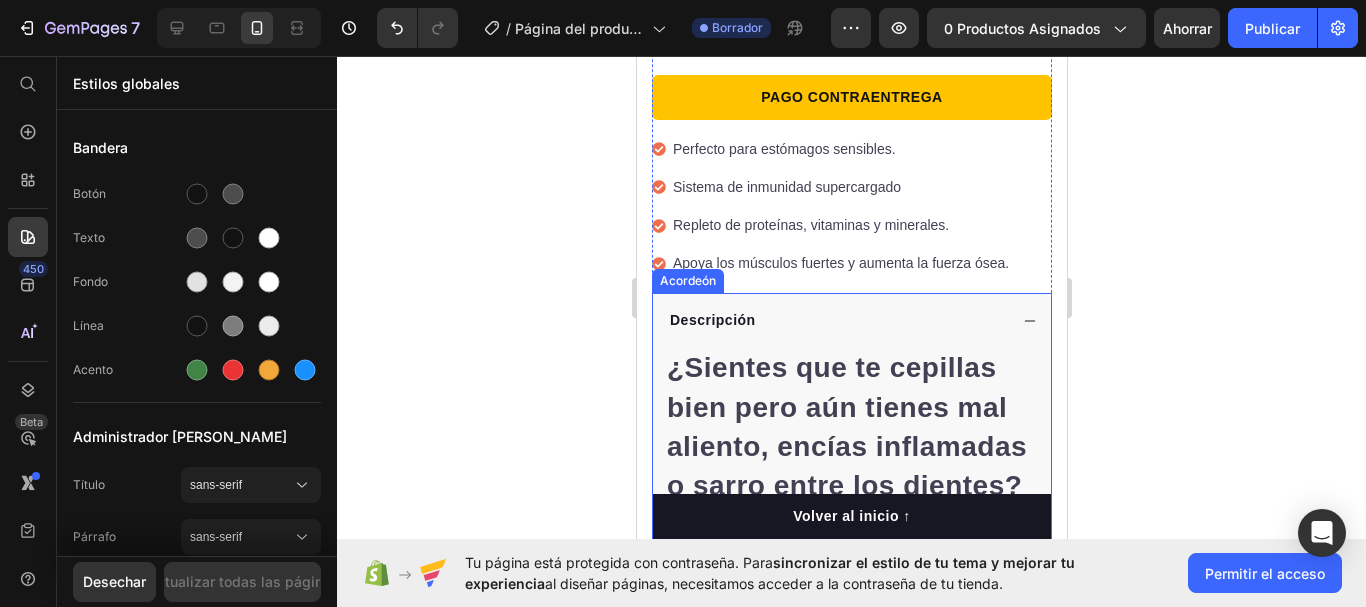 click 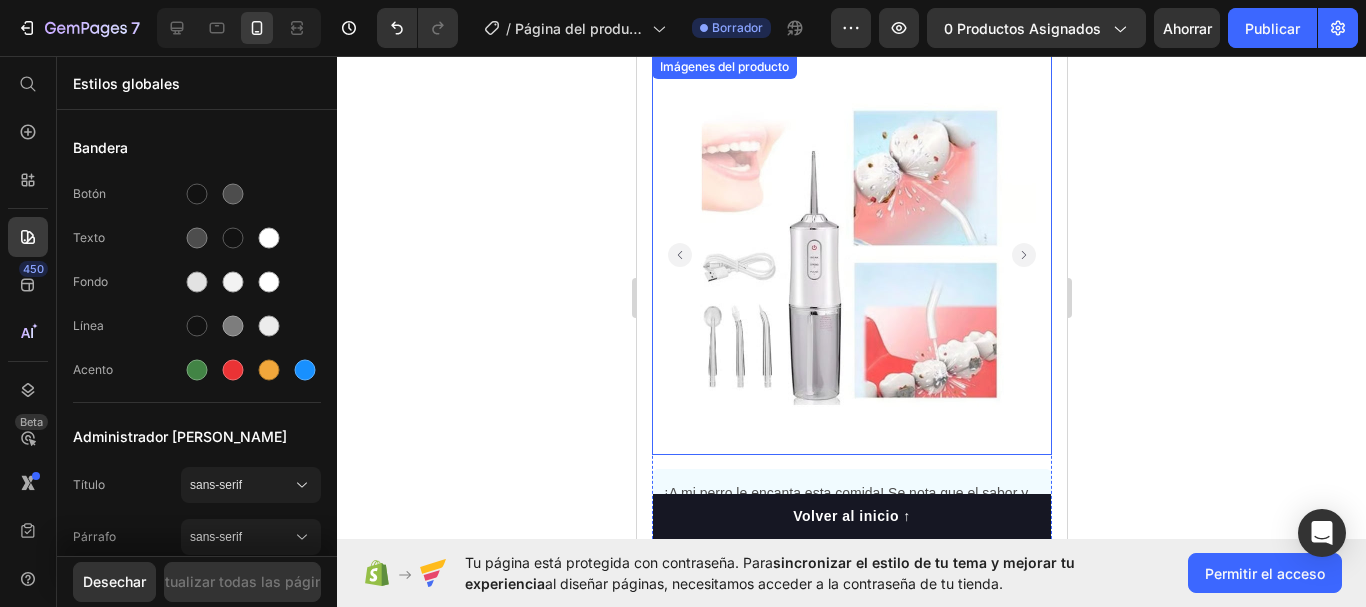 scroll, scrollTop: 0, scrollLeft: 0, axis: both 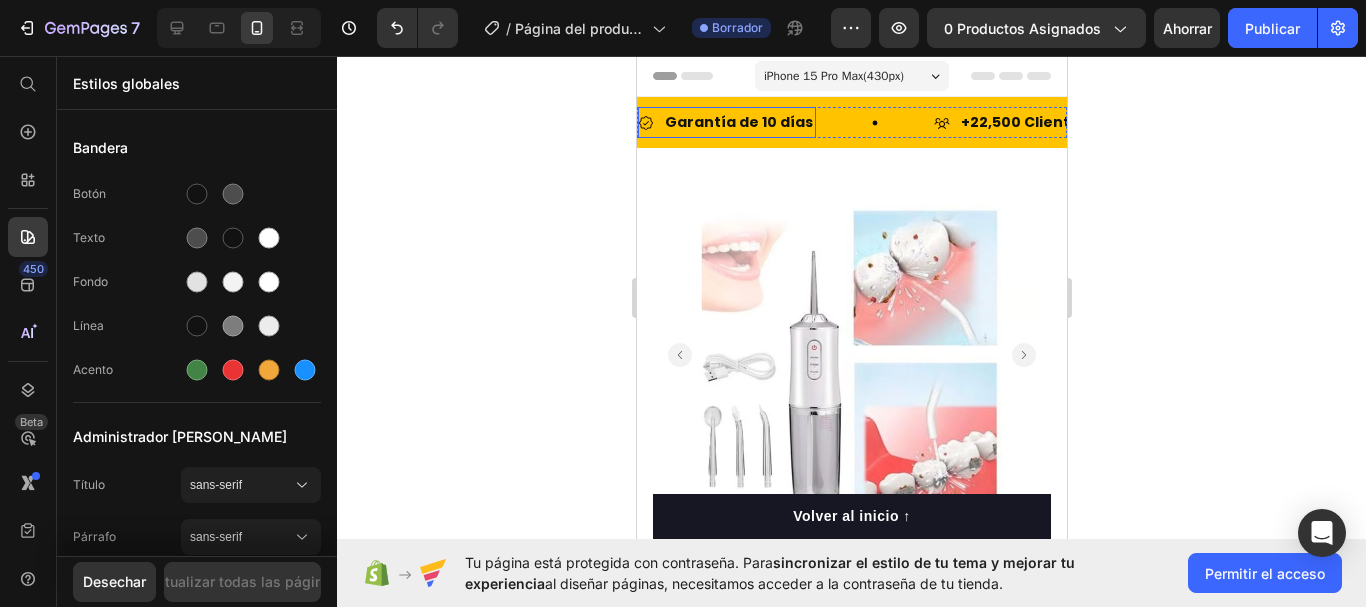 click on "Garantía de 10 días" at bounding box center [738, 122] 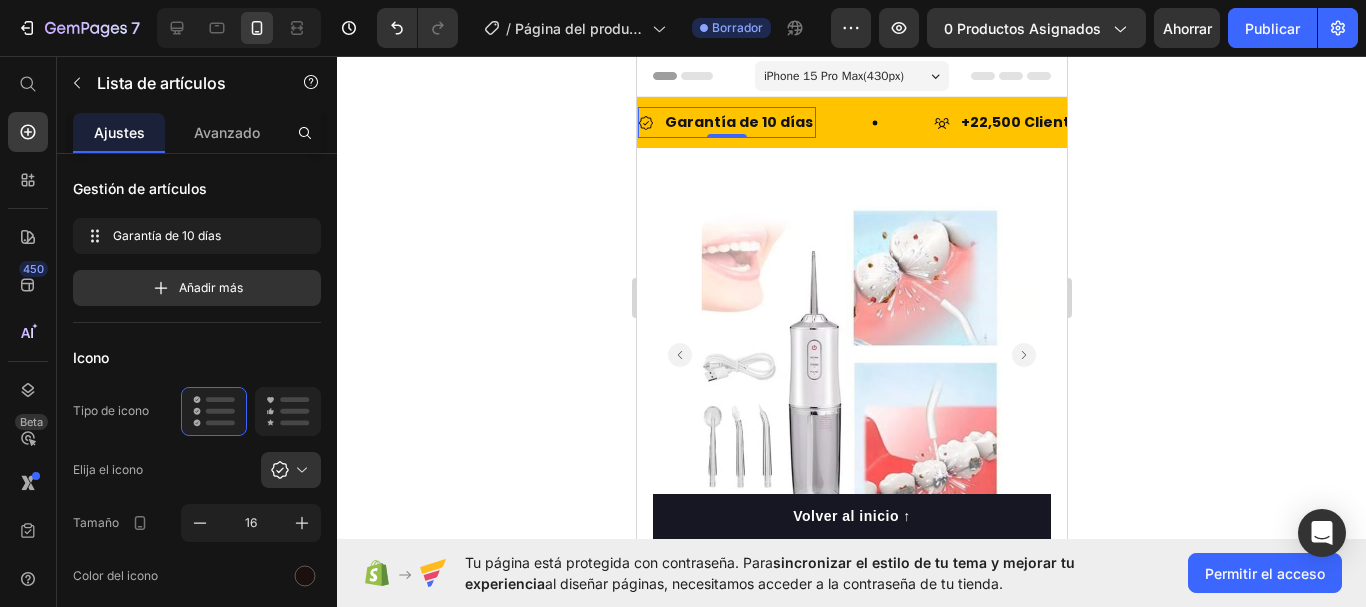 click 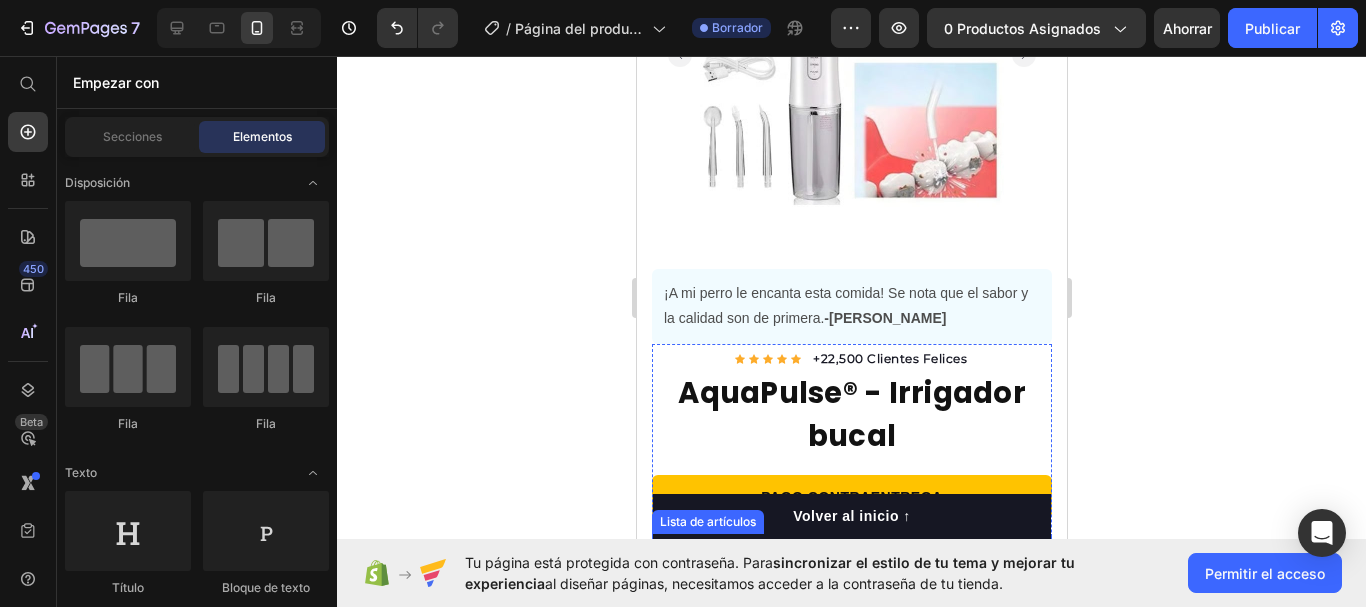 scroll, scrollTop: 500, scrollLeft: 0, axis: vertical 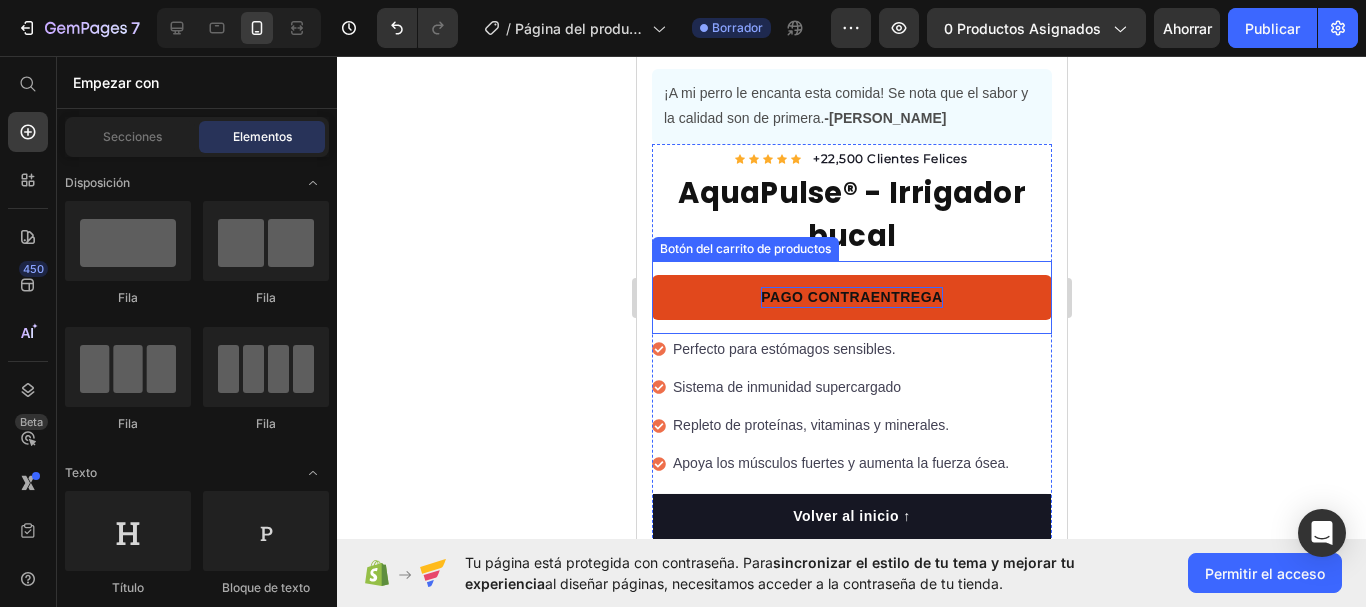 click on "PAGO CONTRAENTREGA" at bounding box center [850, 297] 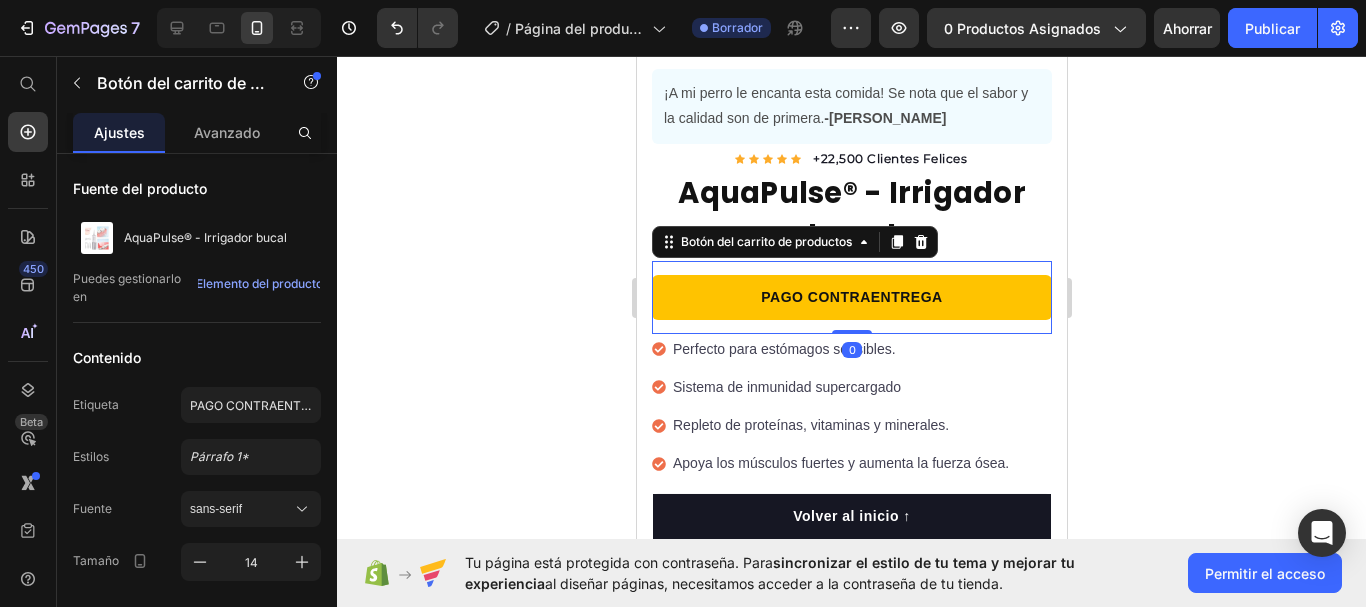 click on "450 Beta" at bounding box center [28, 331] 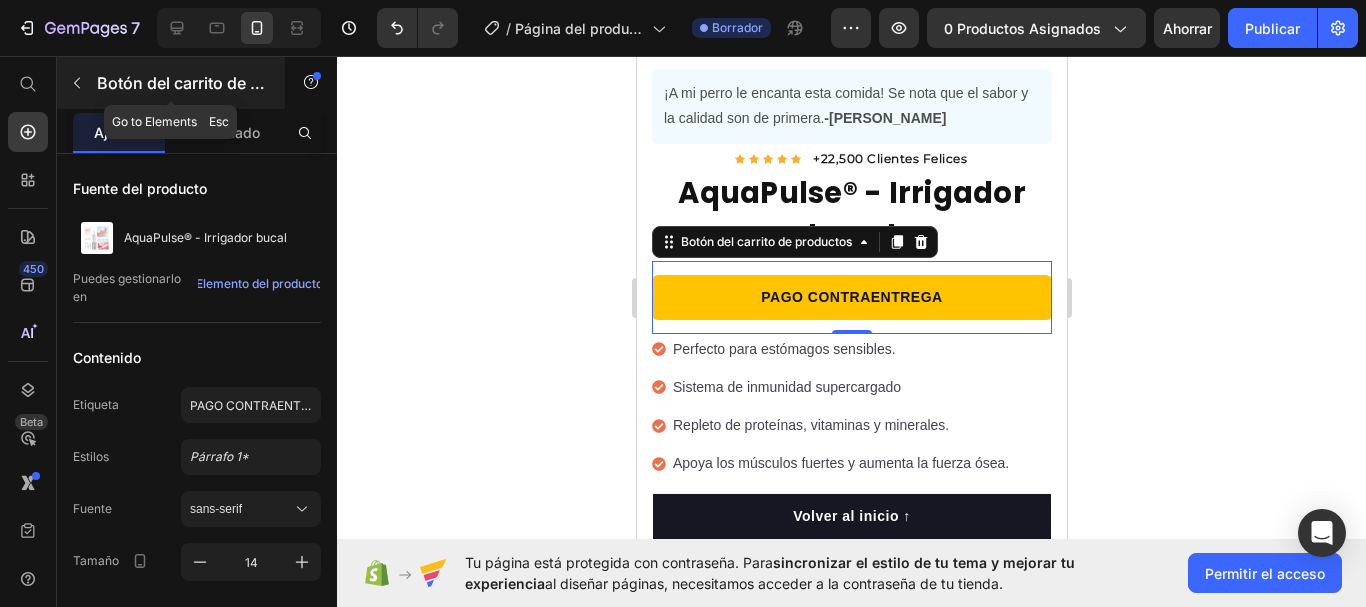 click 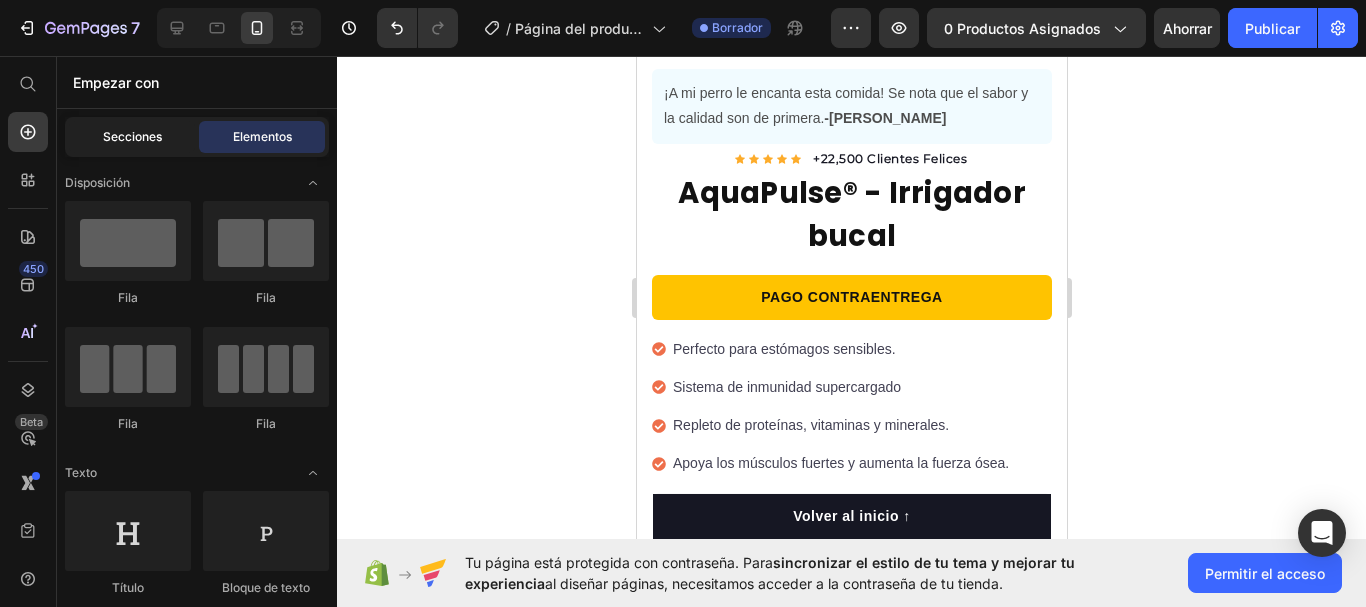 click on "Secciones" at bounding box center (132, 136) 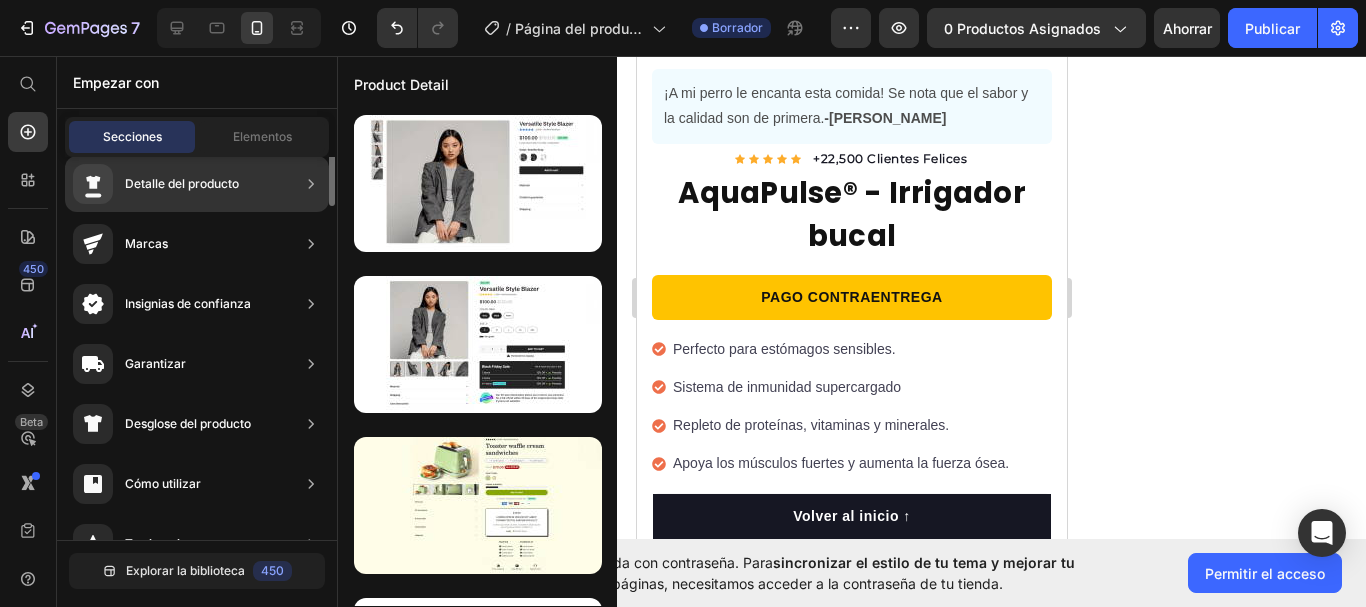 scroll, scrollTop: 0, scrollLeft: 0, axis: both 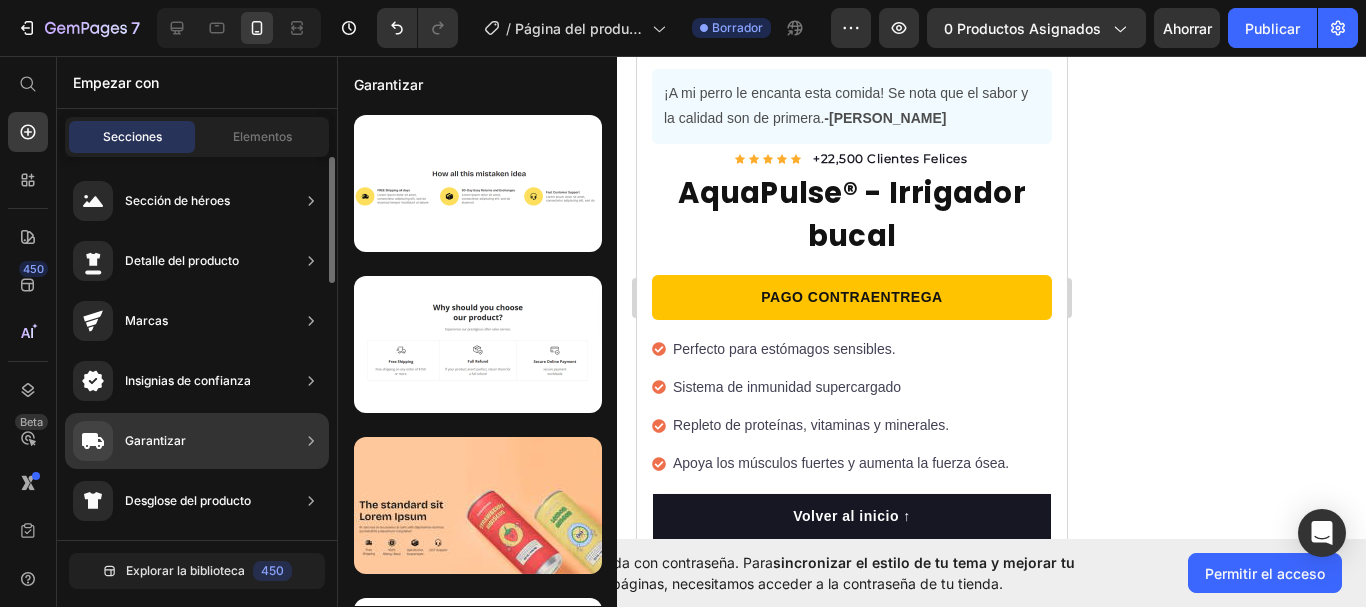click on "Garantizar" 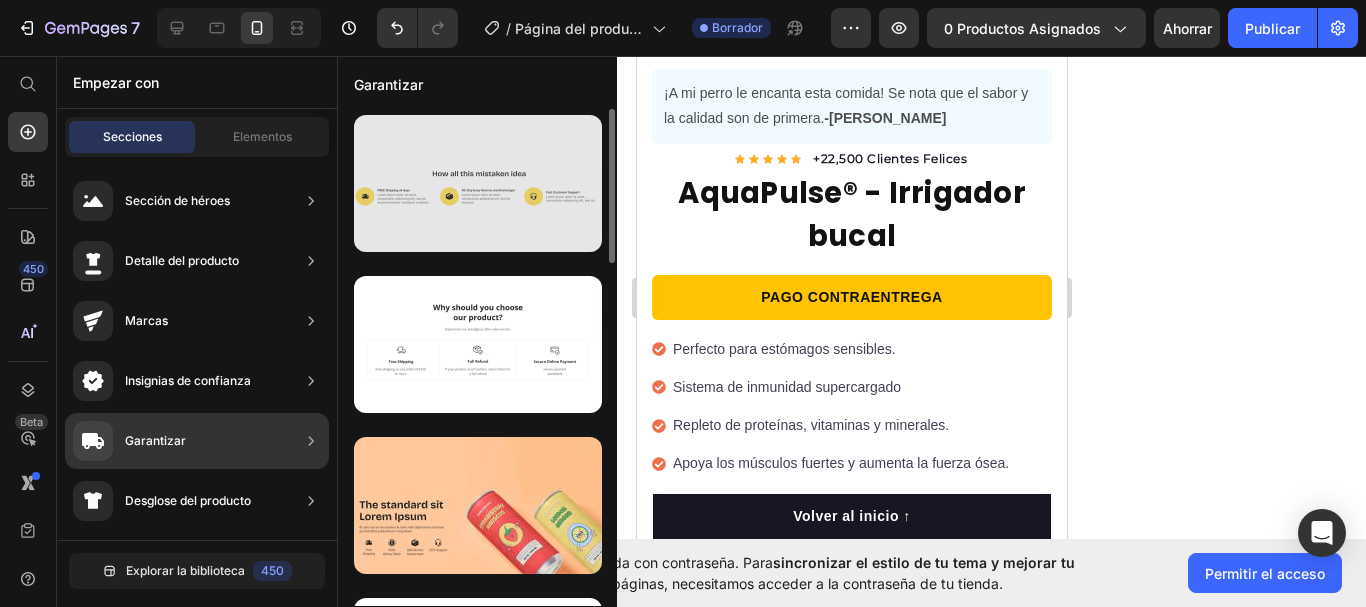 click at bounding box center (478, 183) 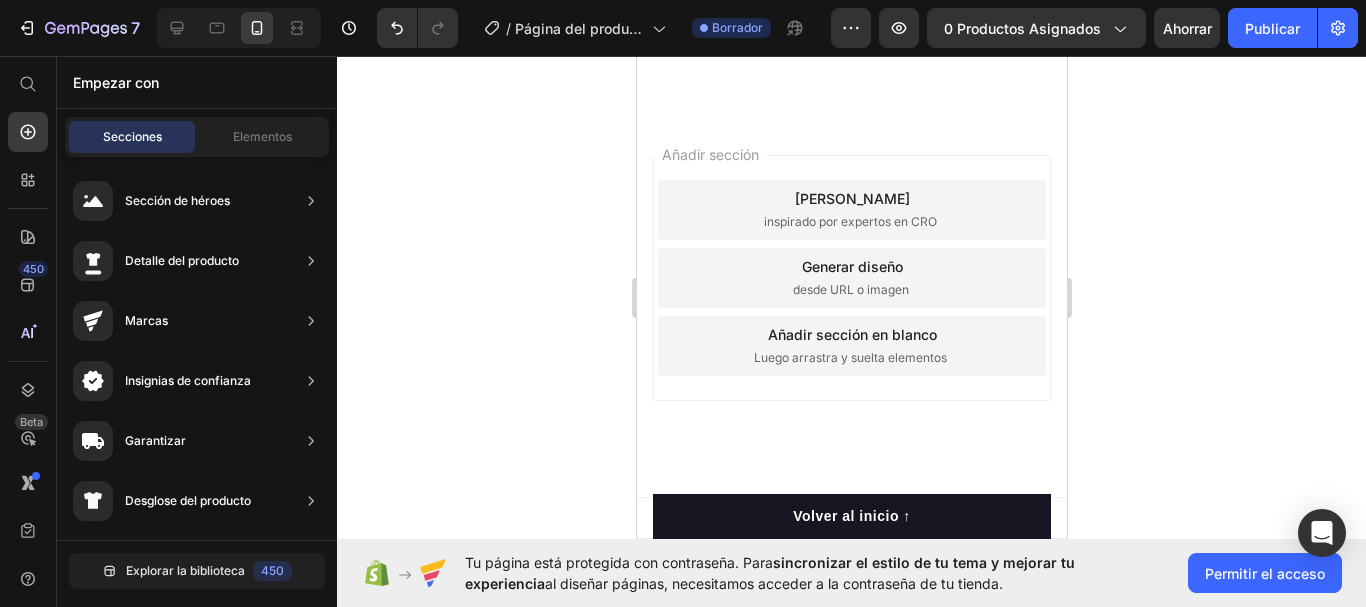 scroll, scrollTop: 11462, scrollLeft: 0, axis: vertical 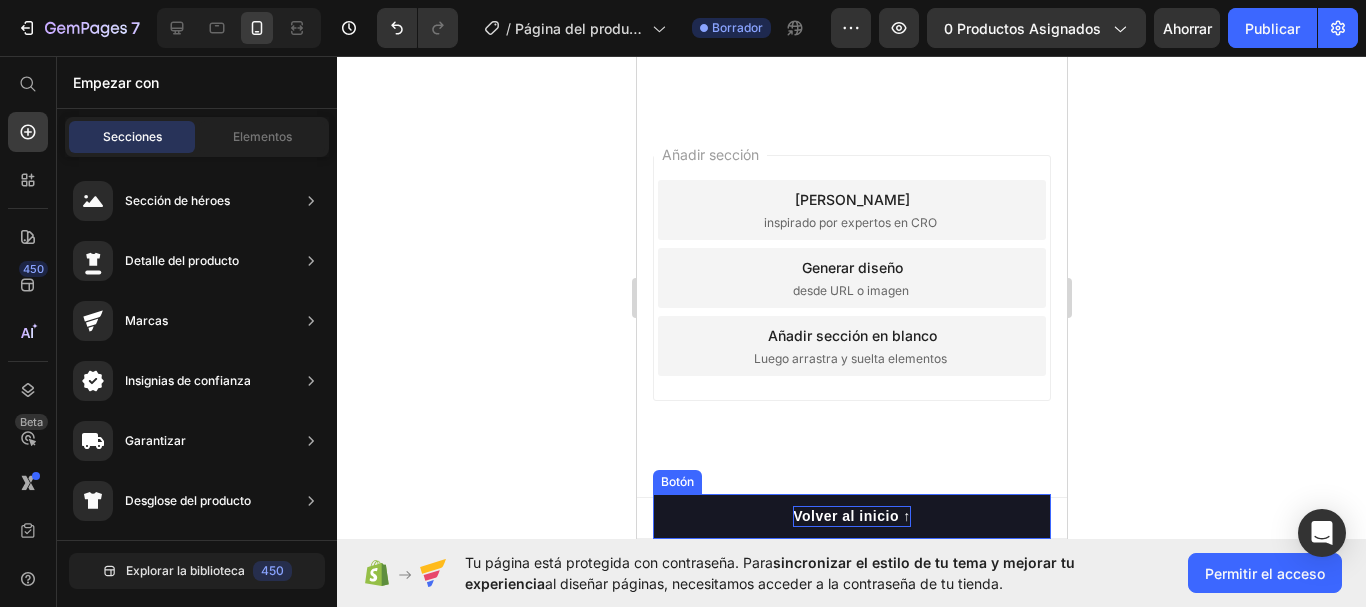 click on "Volver al inicio ↑" at bounding box center (851, 516) 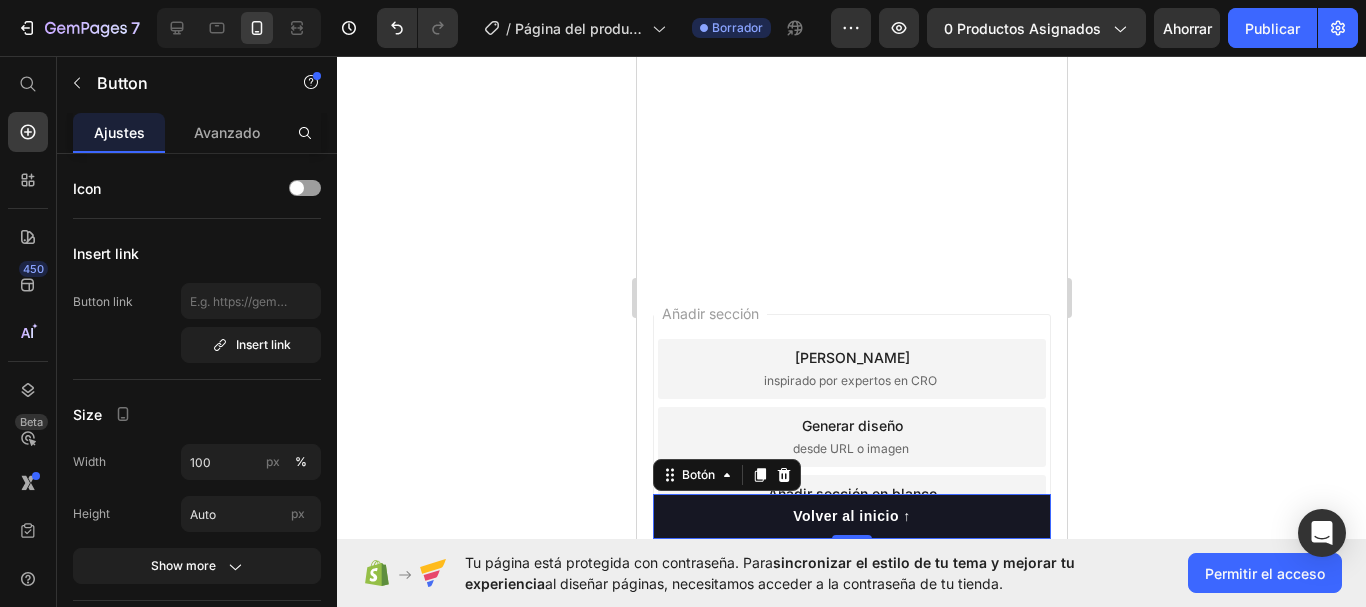 scroll, scrollTop: 0, scrollLeft: 0, axis: both 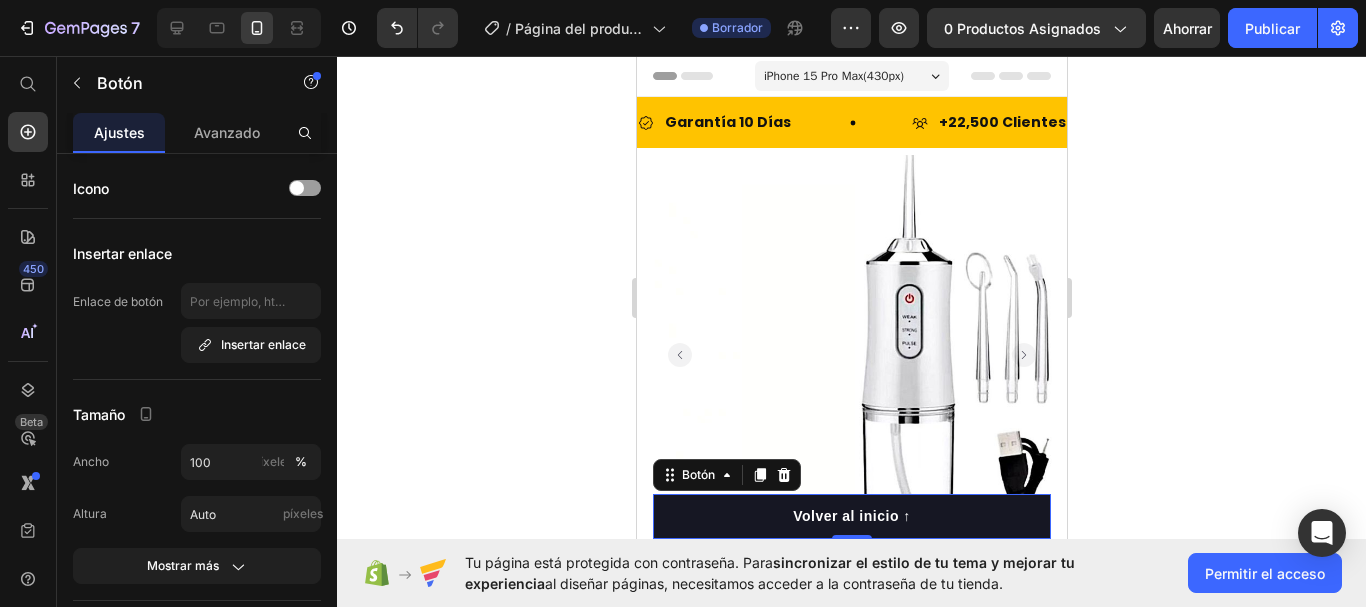 click on "Encabezamiento" at bounding box center [717, 76] 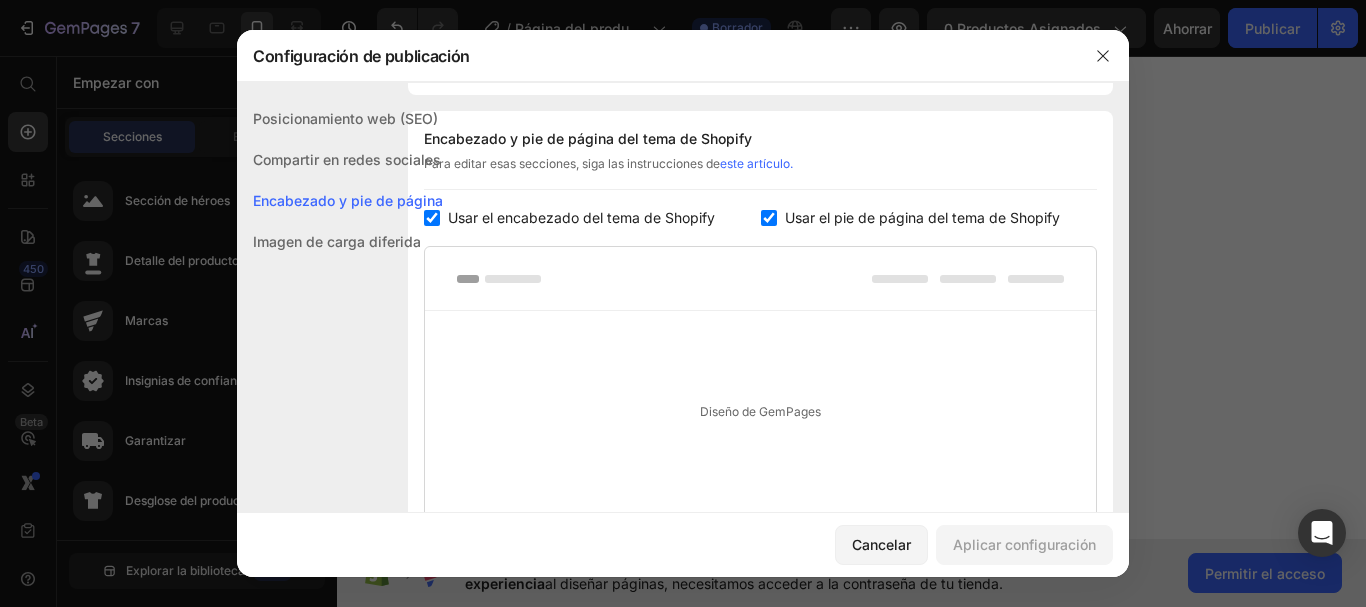 scroll, scrollTop: 291, scrollLeft: 0, axis: vertical 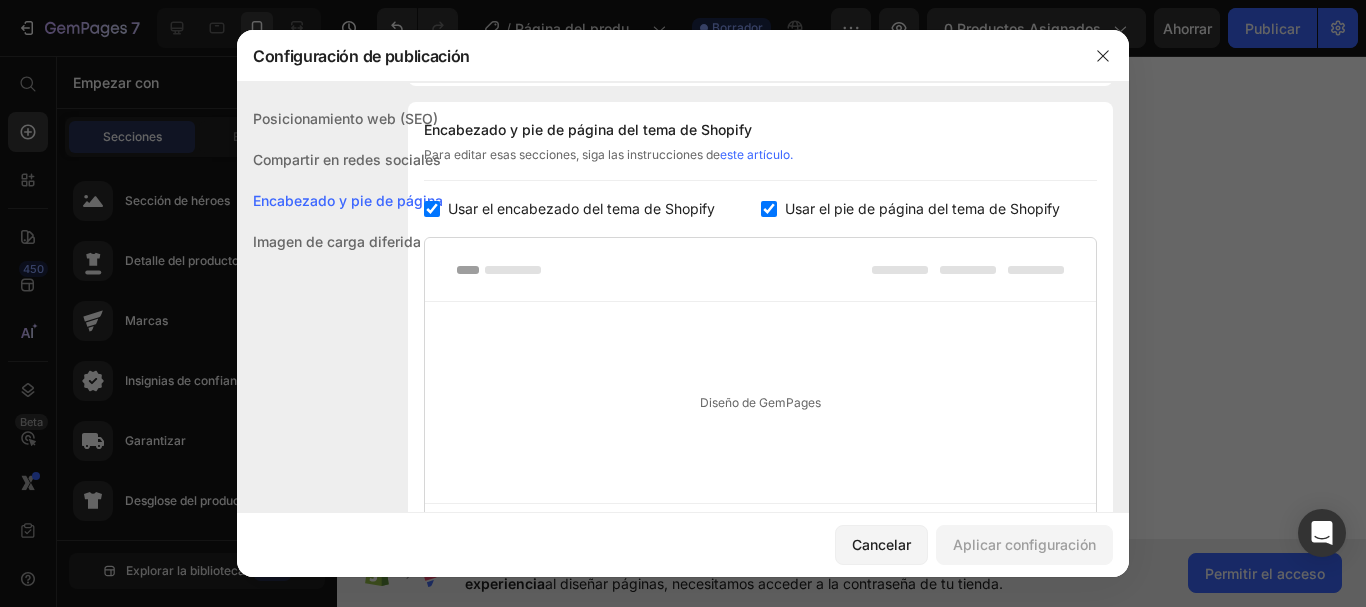 click at bounding box center (760, 270) 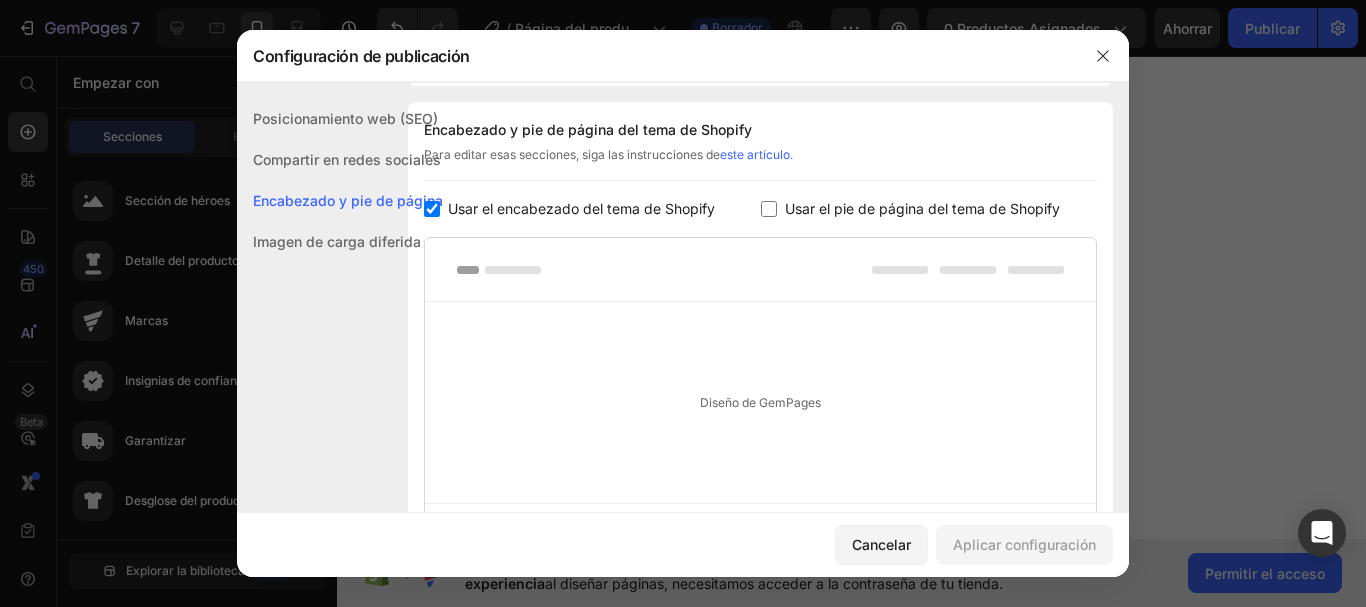 checkbox on "false" 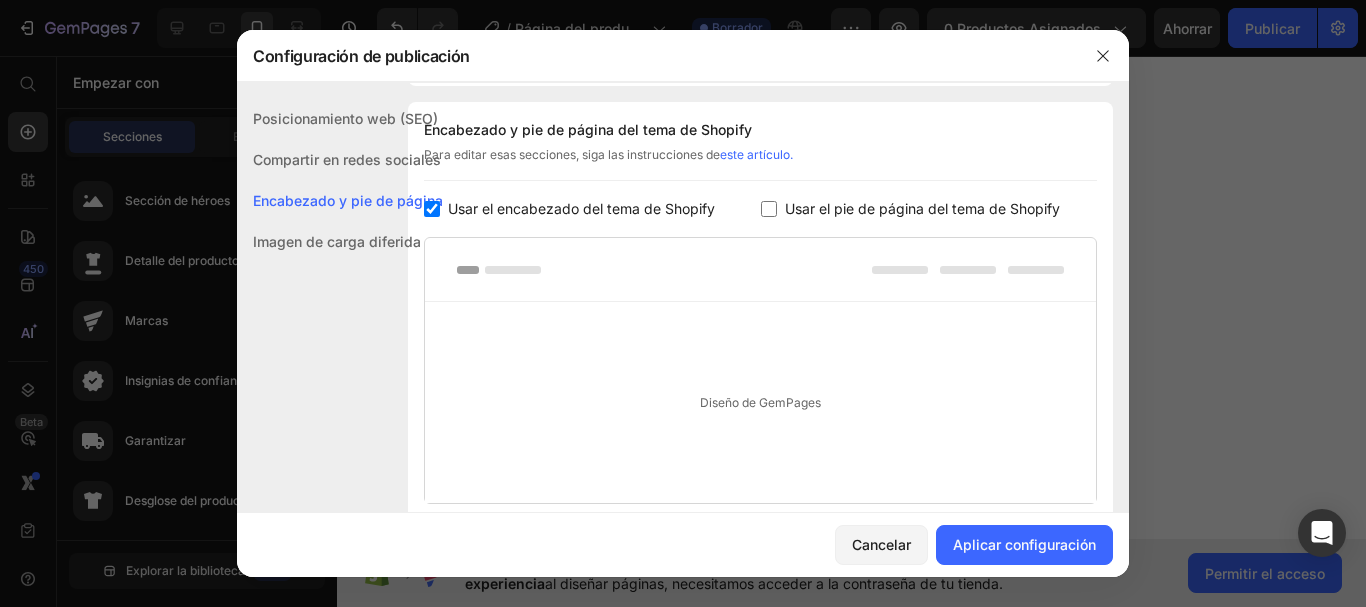 click on "Encabezado y pie de página del tema de Shopify Para editar esas secciones, siga las instrucciones de  este artículo. Usar el encabezado del tema de Shopify Usar el pie de página del tema de Shopify Diseño de GemPages" 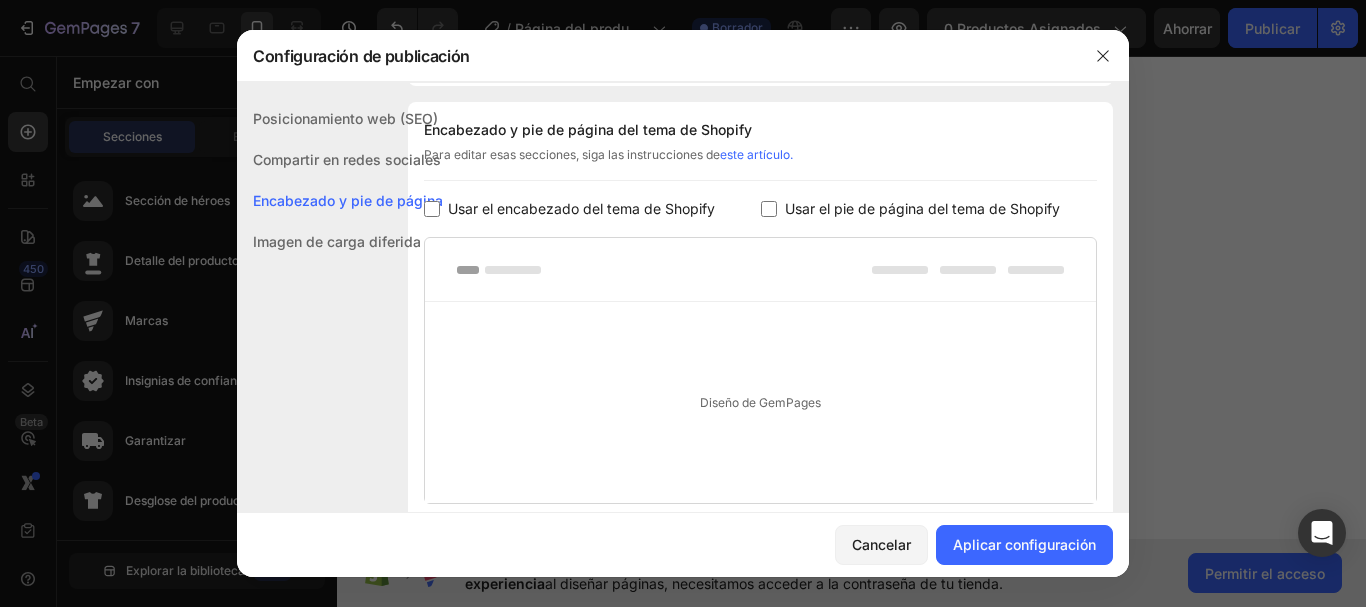 checkbox on "false" 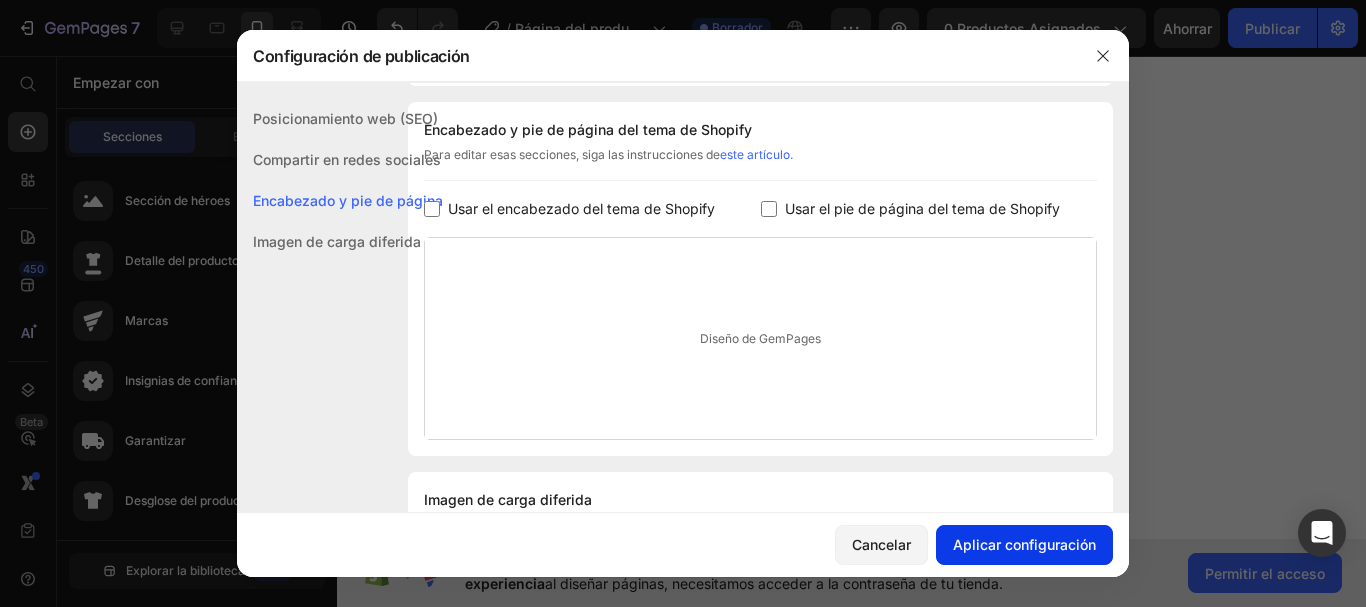 click on "Aplicar configuración" at bounding box center [1024, 544] 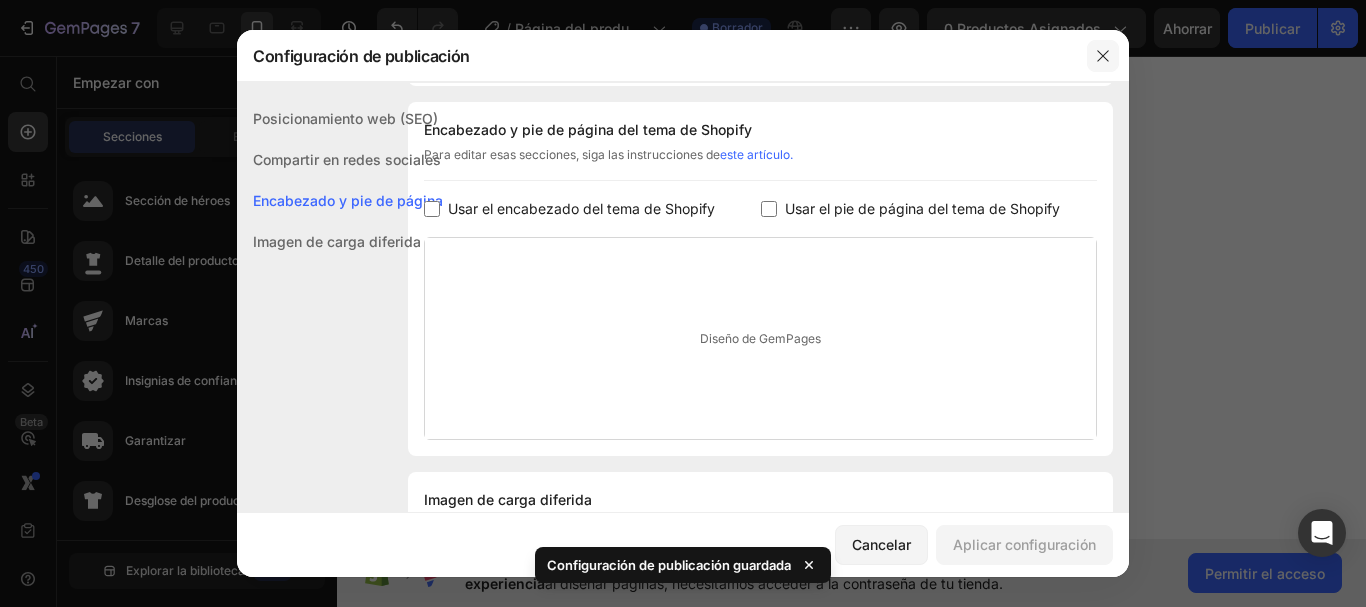 click 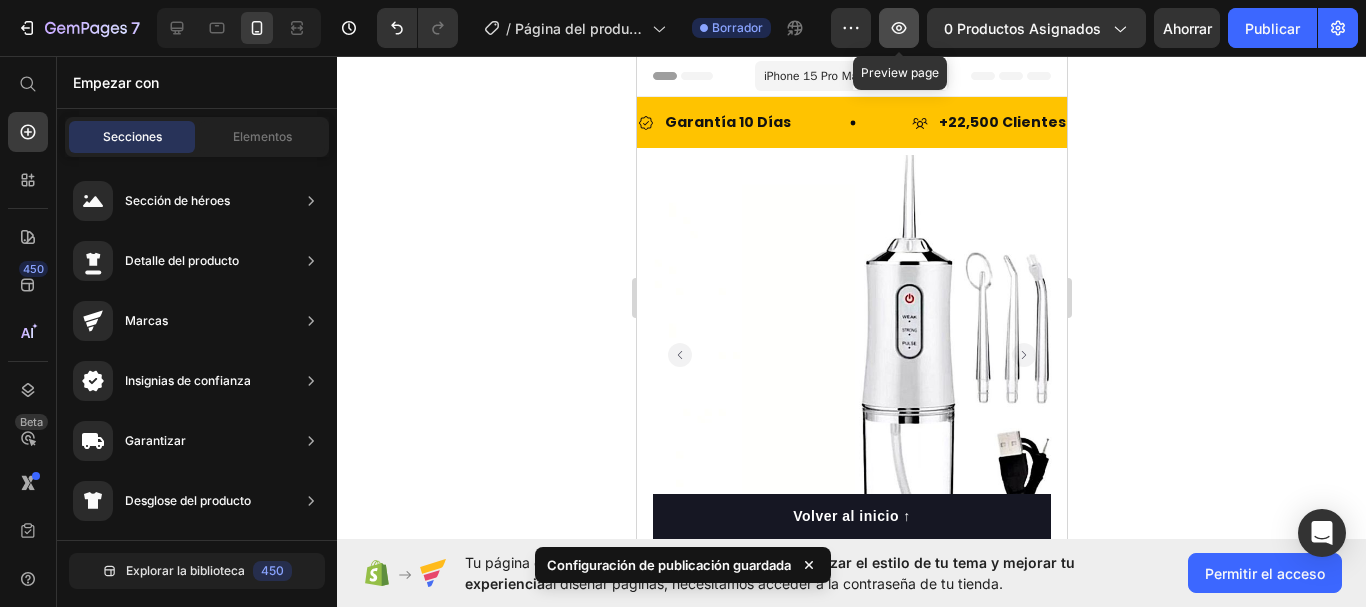 click 